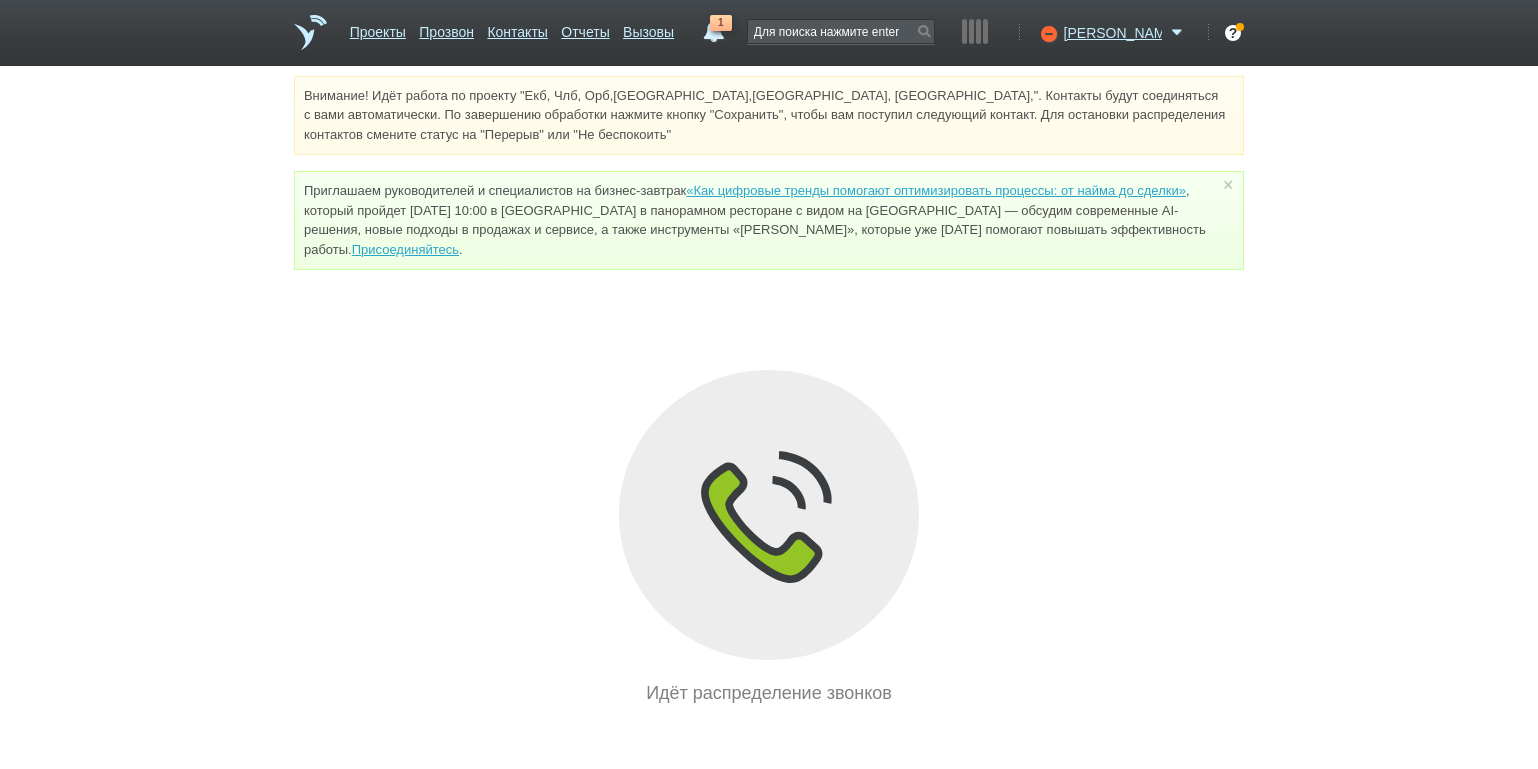 scroll, scrollTop: 0, scrollLeft: 0, axis: both 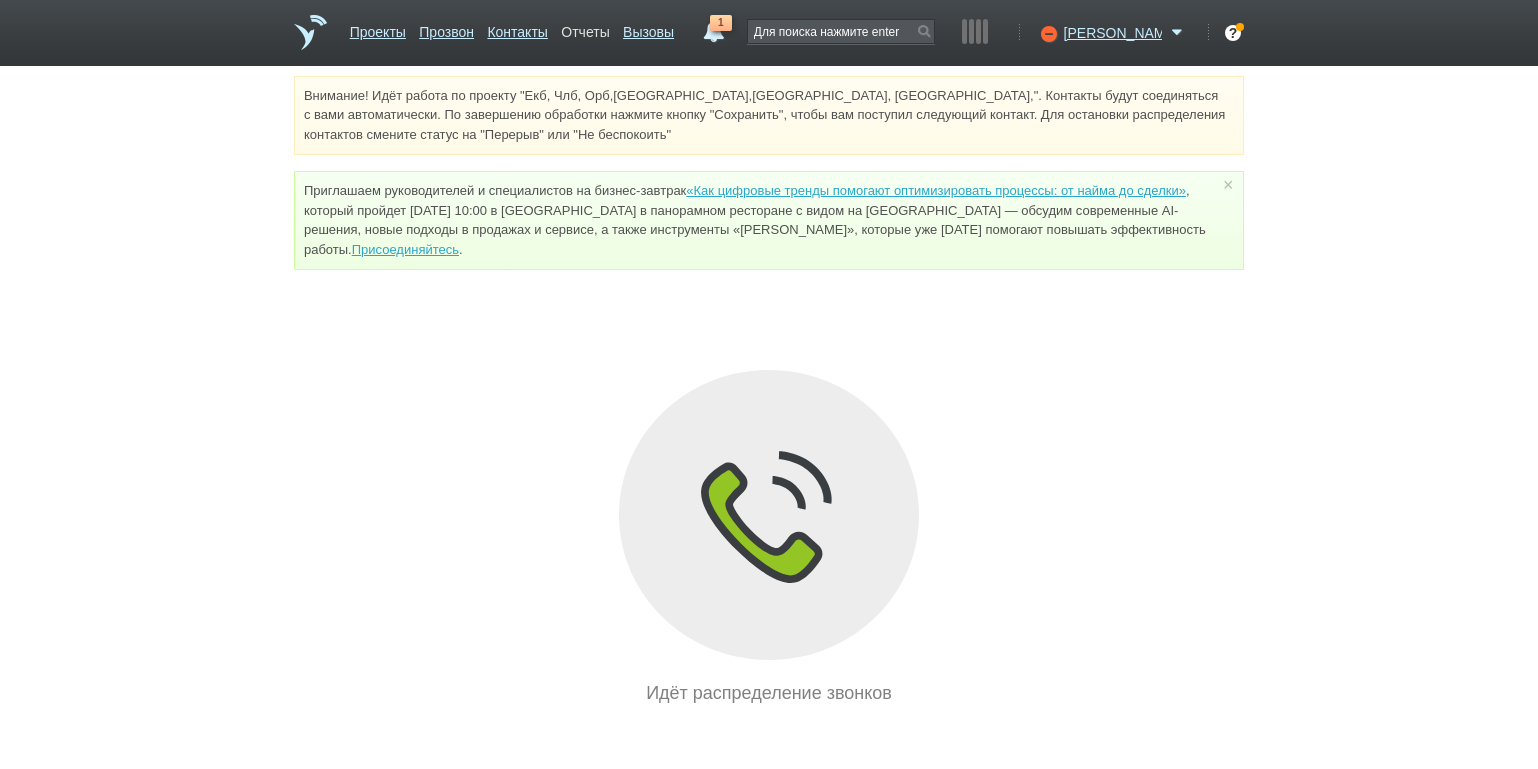 click on "Отчеты" at bounding box center (585, 28) 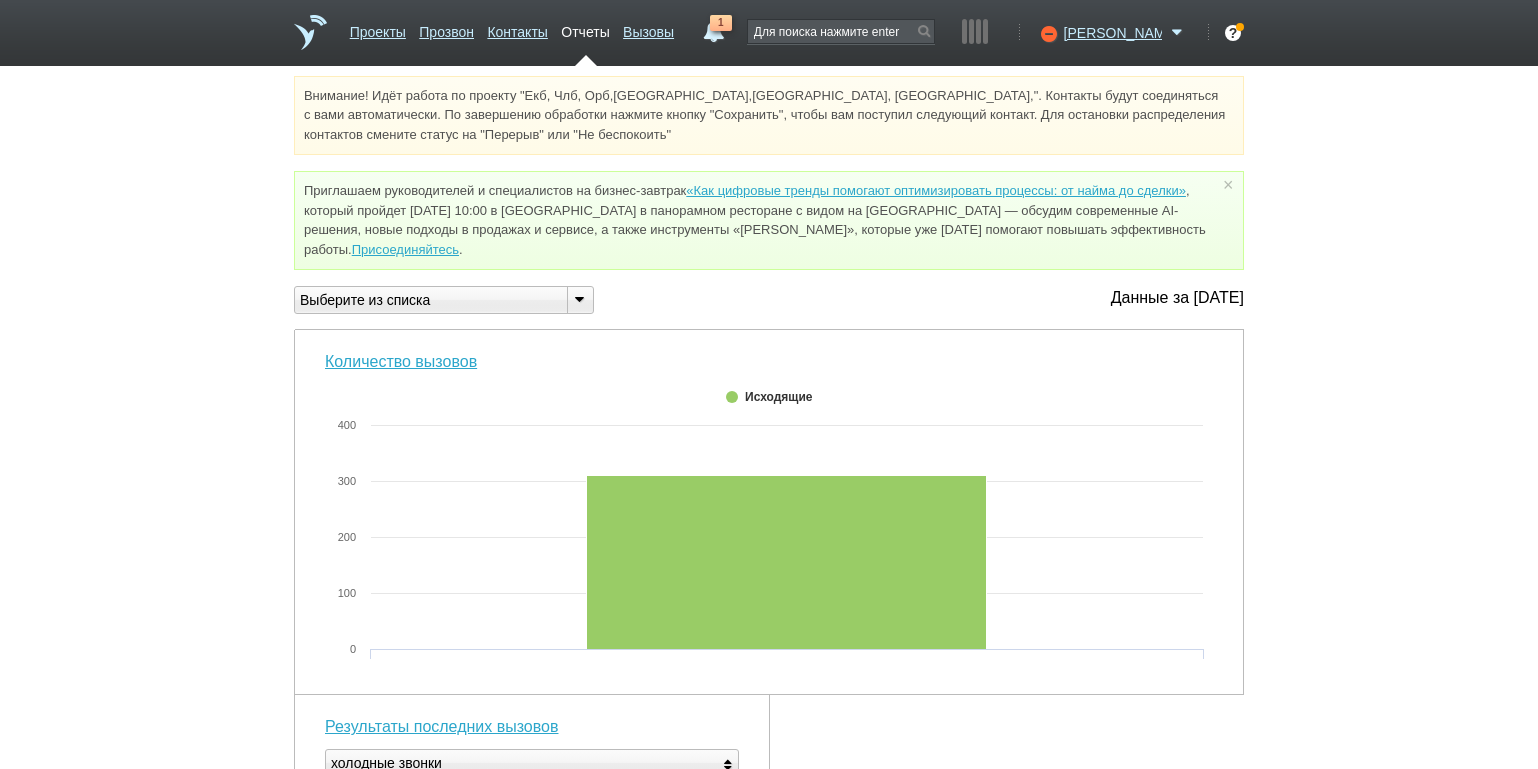 click at bounding box center [579, 298] 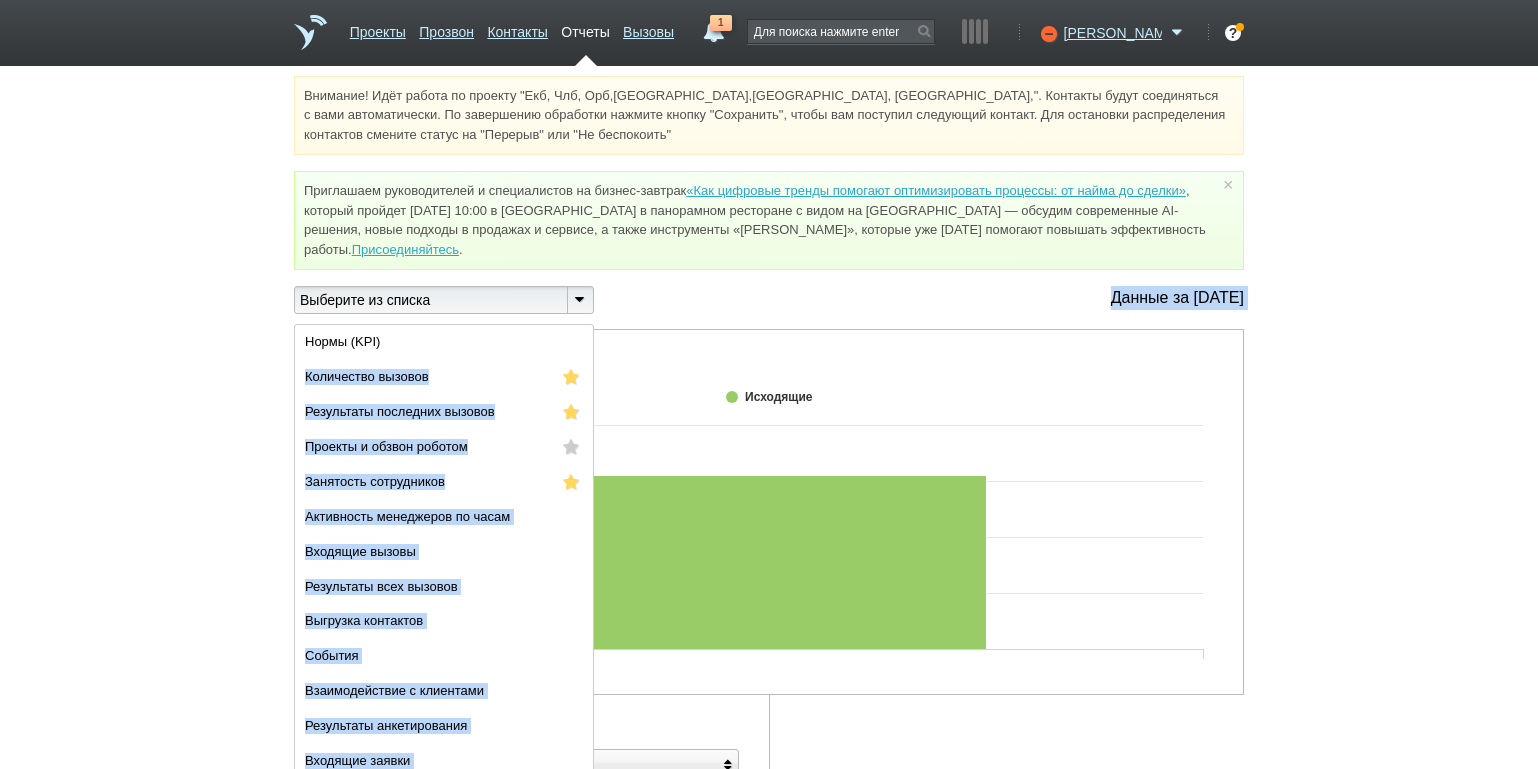 click on "Выберите из списка
Нормы (KPI)
Количество вызовов
Результаты последних вызовов
Проекты и обзвон роботом
Занятость сотрудников
Активность менеджеров по часам
Входящие вызовы
Результаты всех вызовов
Выгрузка контактов
События
Взаимодействие с клиентами
Результаты анкетирования" at bounding box center [769, 822] 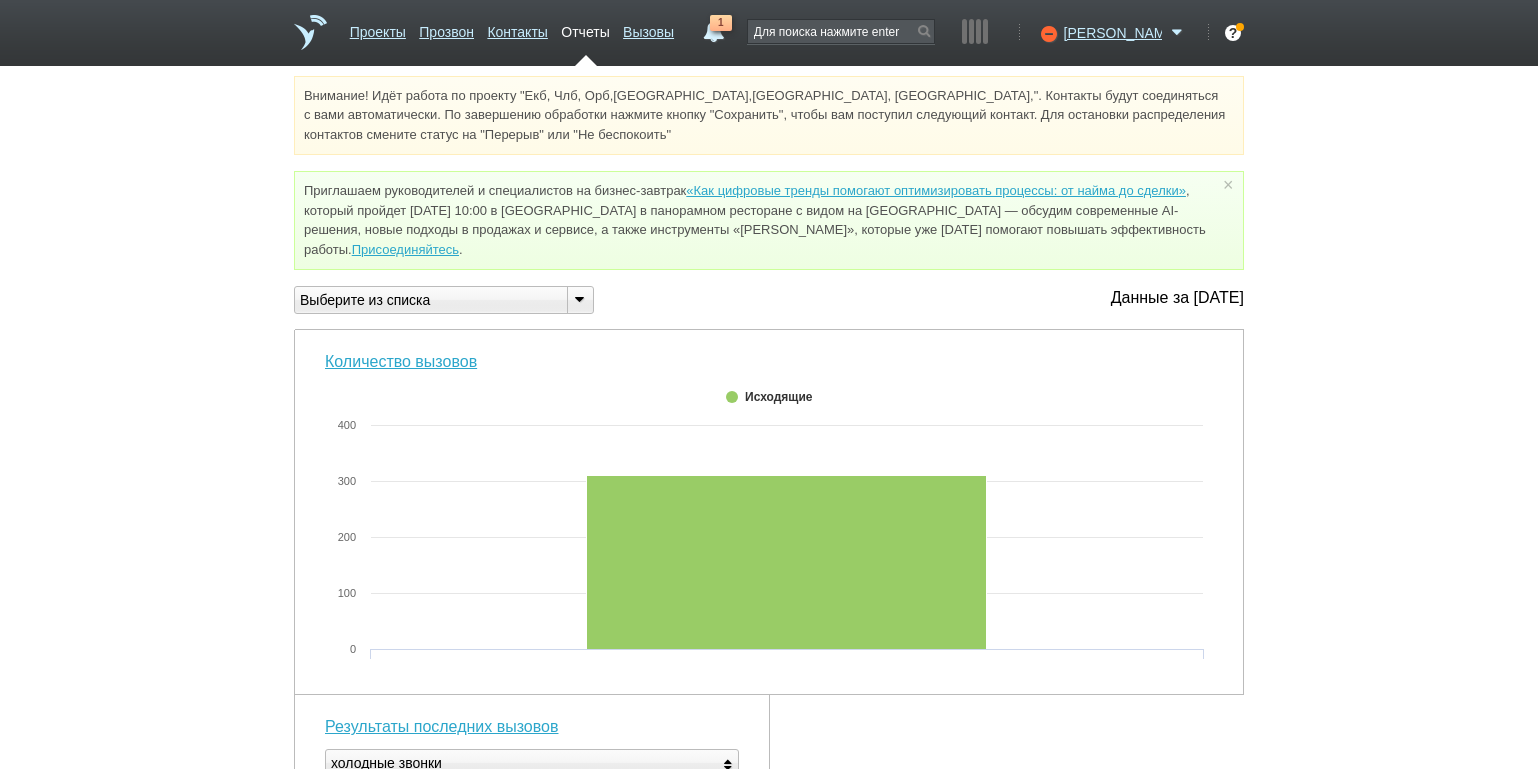 click at bounding box center (579, 298) 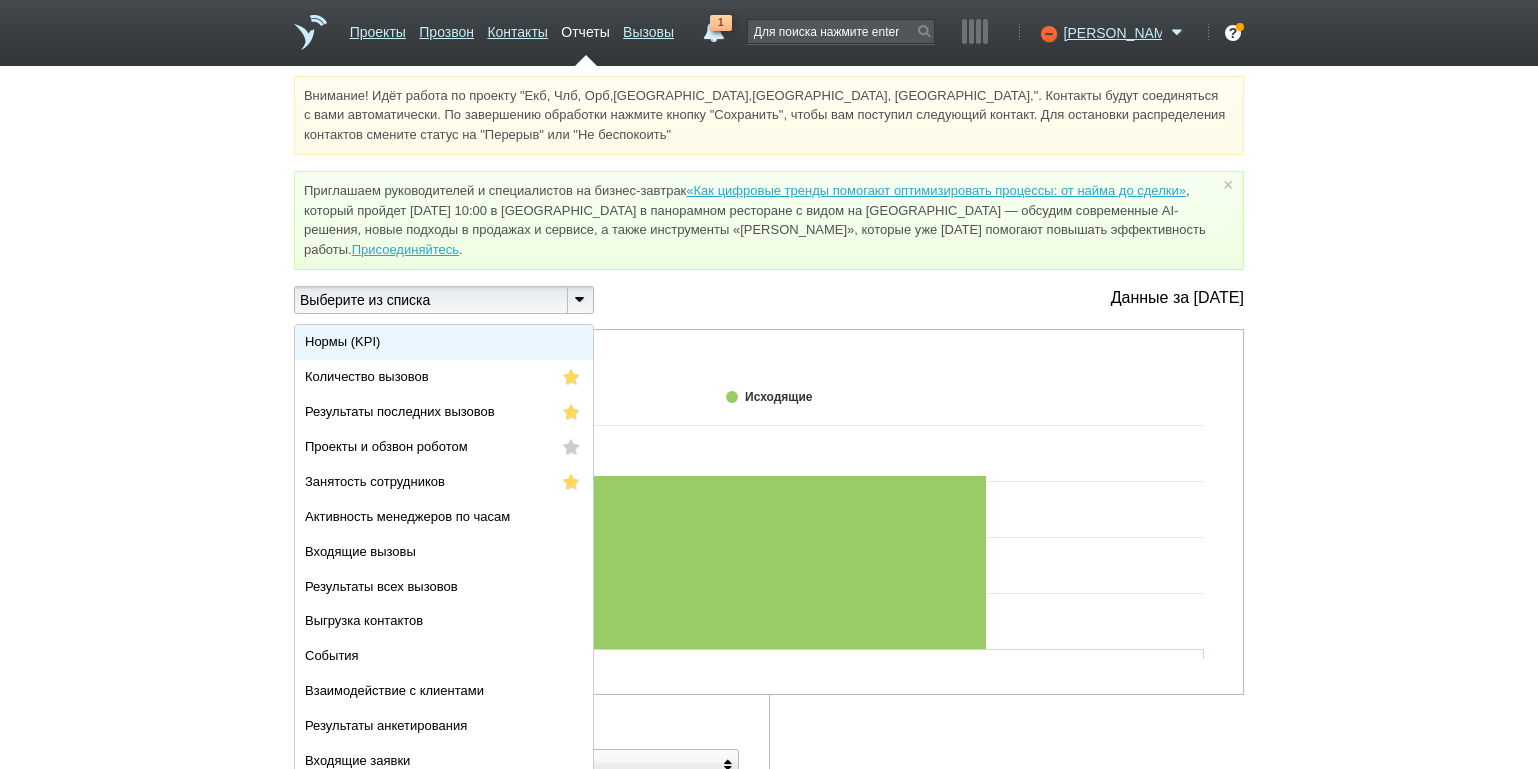 click on "Нормы (KPI)" at bounding box center (444, 342) 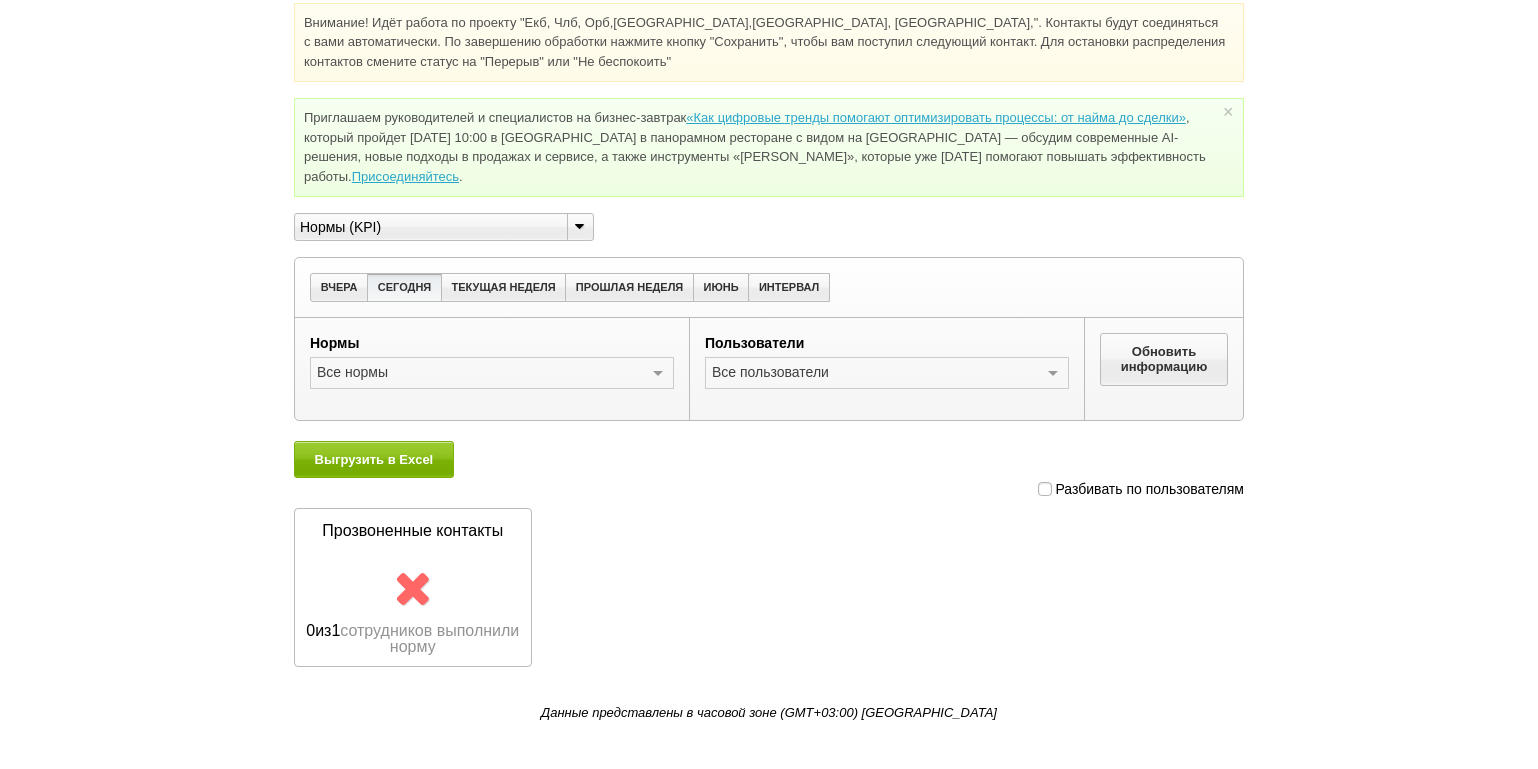 scroll, scrollTop: 100, scrollLeft: 0, axis: vertical 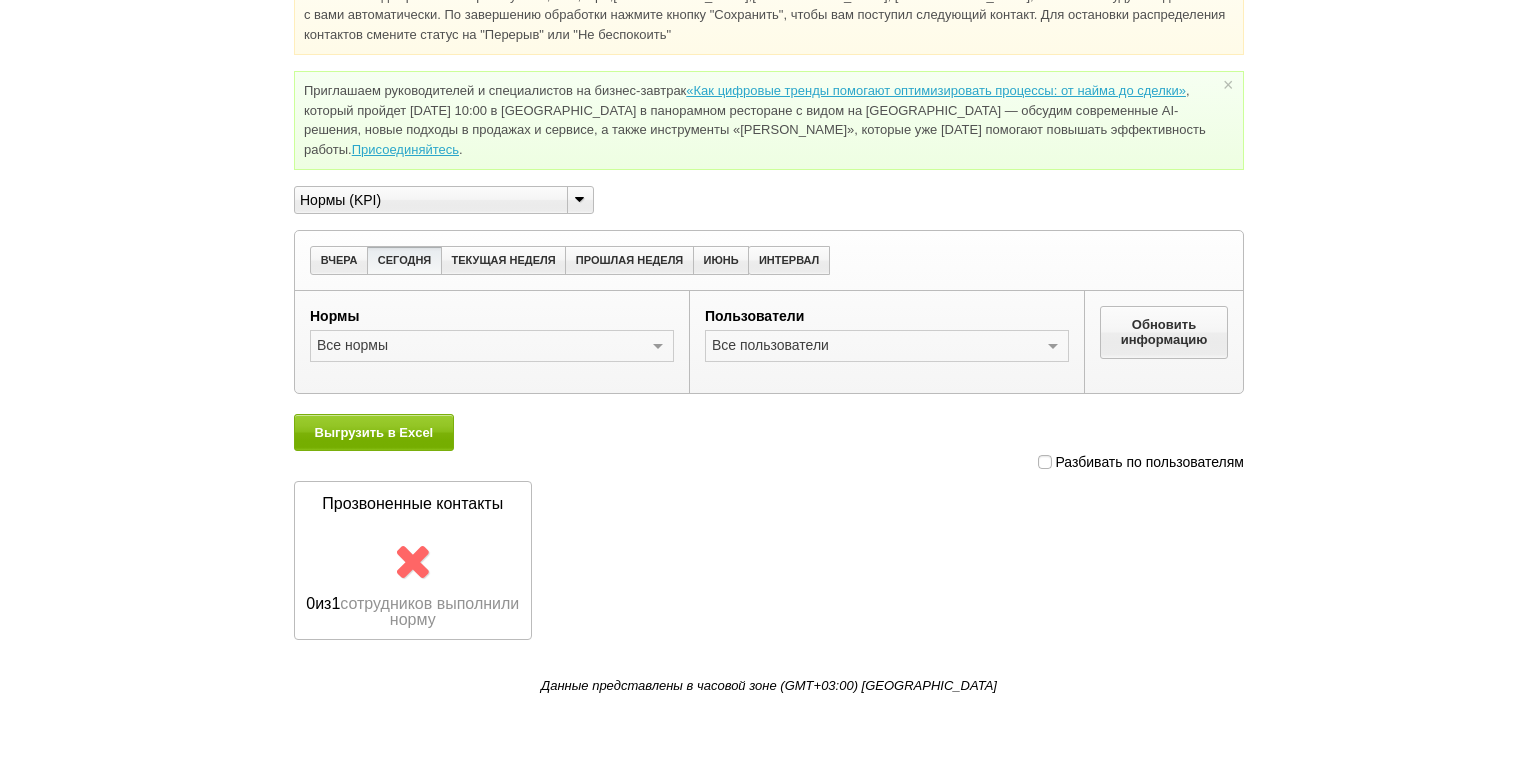 click on "Разбивать по пользователям" at bounding box center [1141, 462] 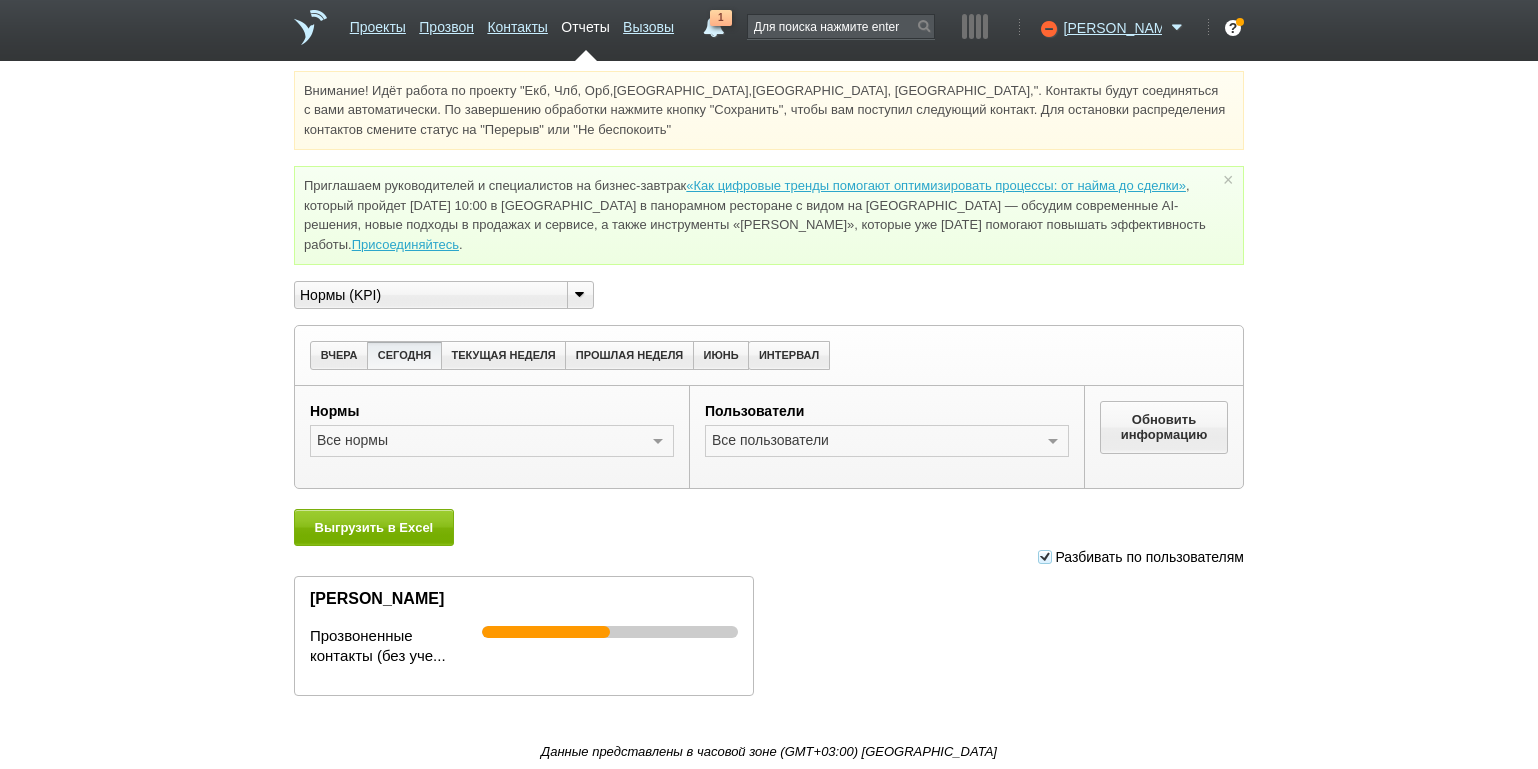 scroll, scrollTop: 0, scrollLeft: 0, axis: both 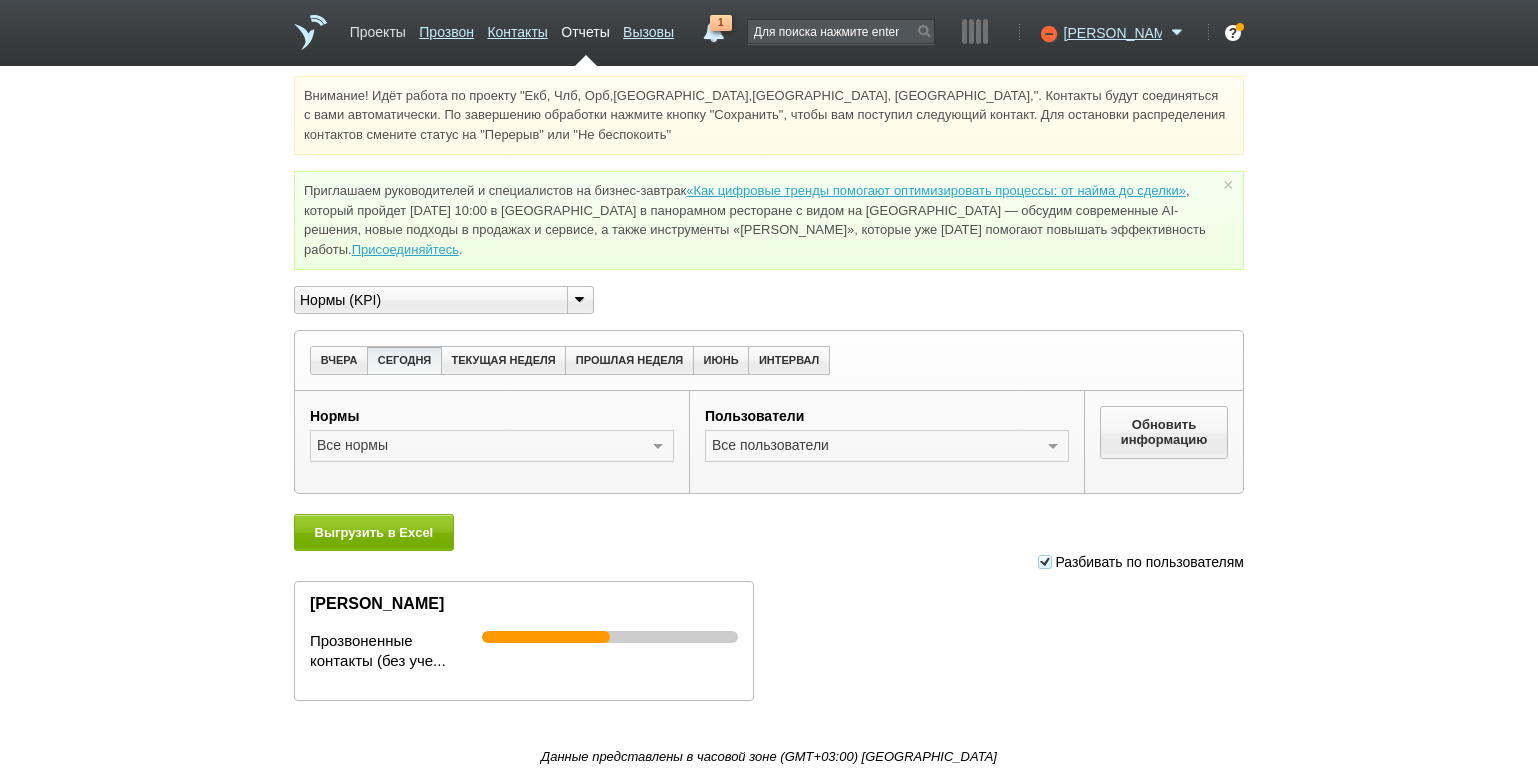 click on "Проекты" at bounding box center [378, 28] 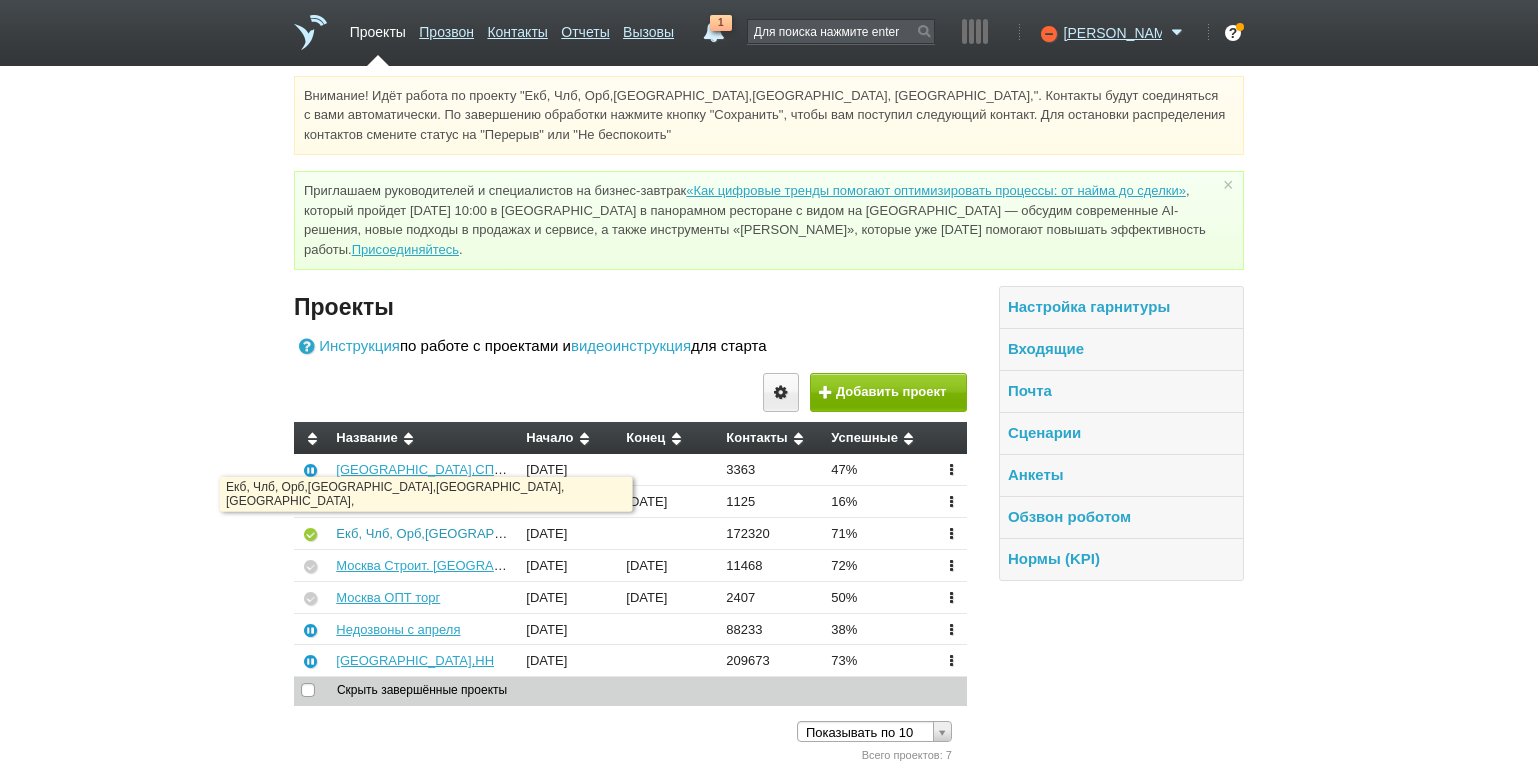 click on "Екб, Члб, Орб,[GEOGRAPHIC_DATA],[GEOGRAPHIC_DATA], [GEOGRAPHIC_DATA]," at bounding box center (590, 533) 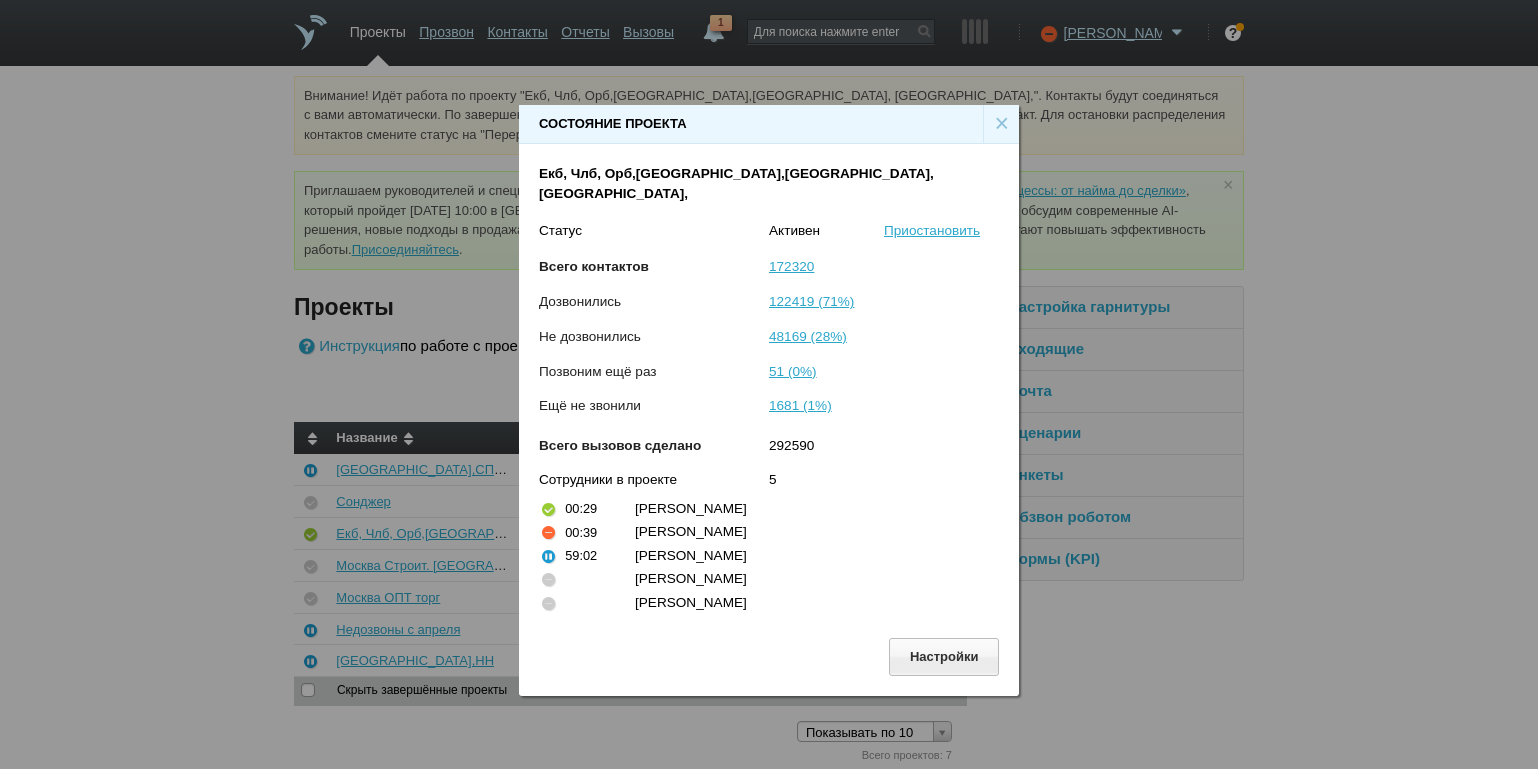 click on "×" at bounding box center [1001, 124] 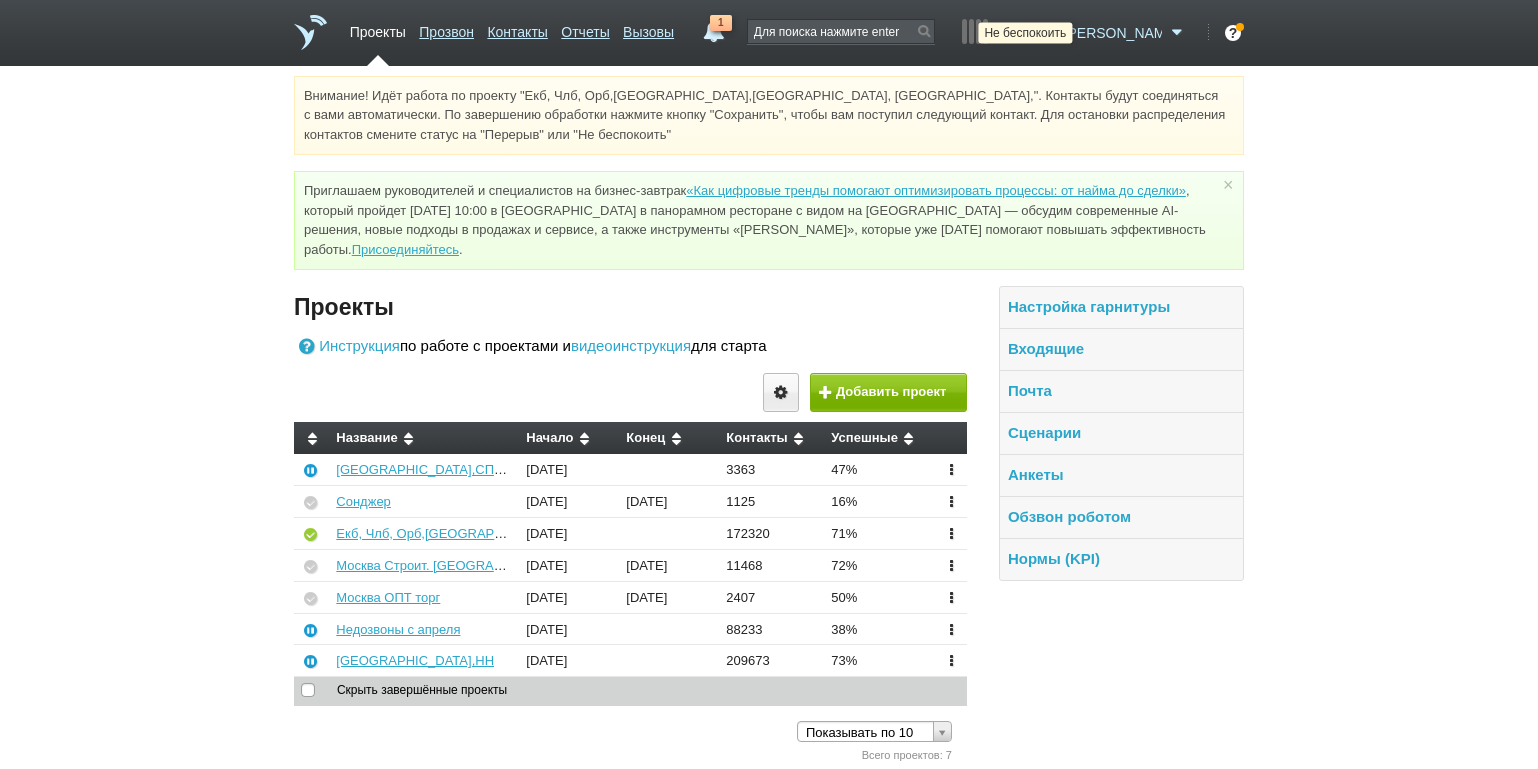 click at bounding box center (1046, 33) 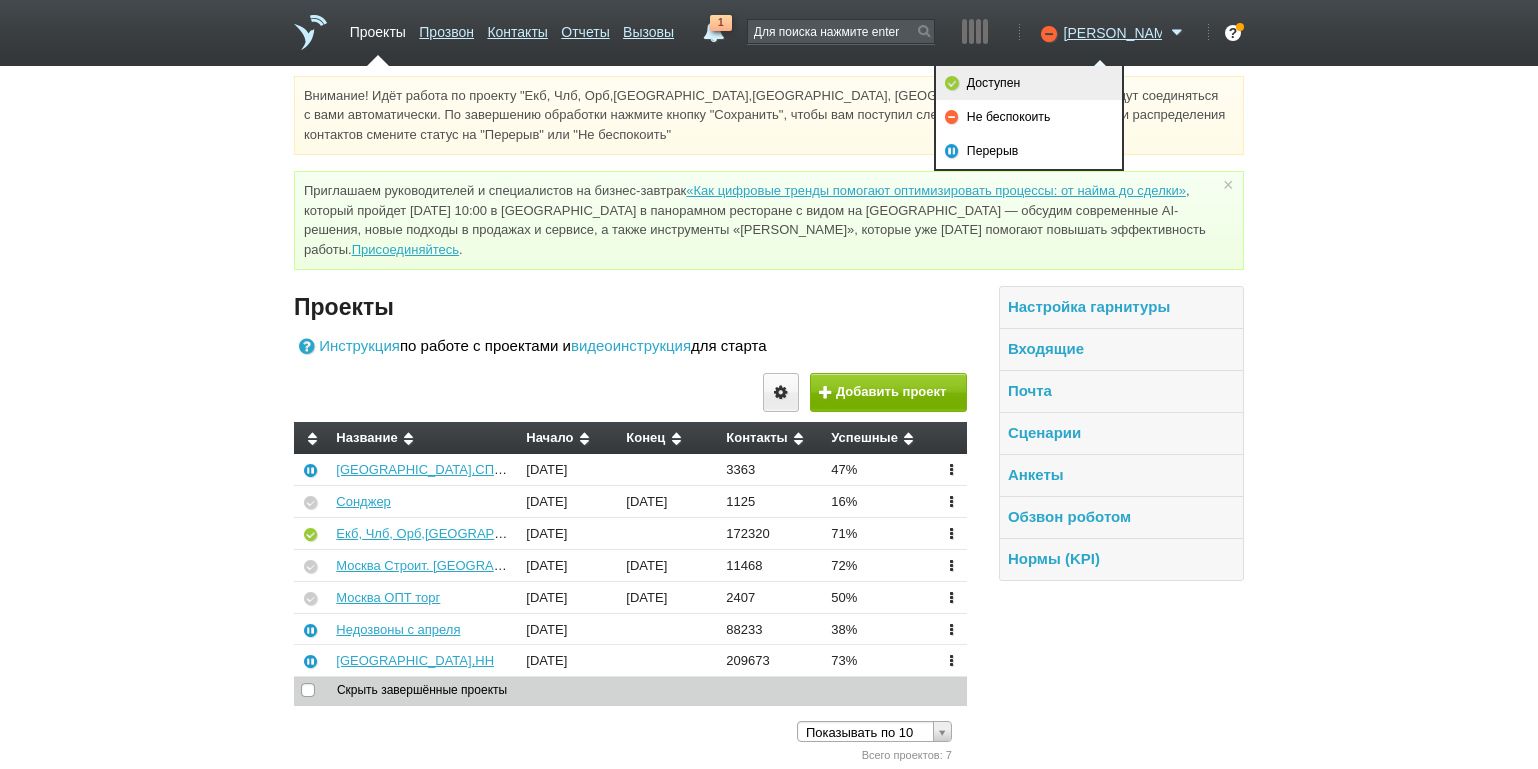 click on "Доступен" at bounding box center [1029, 83] 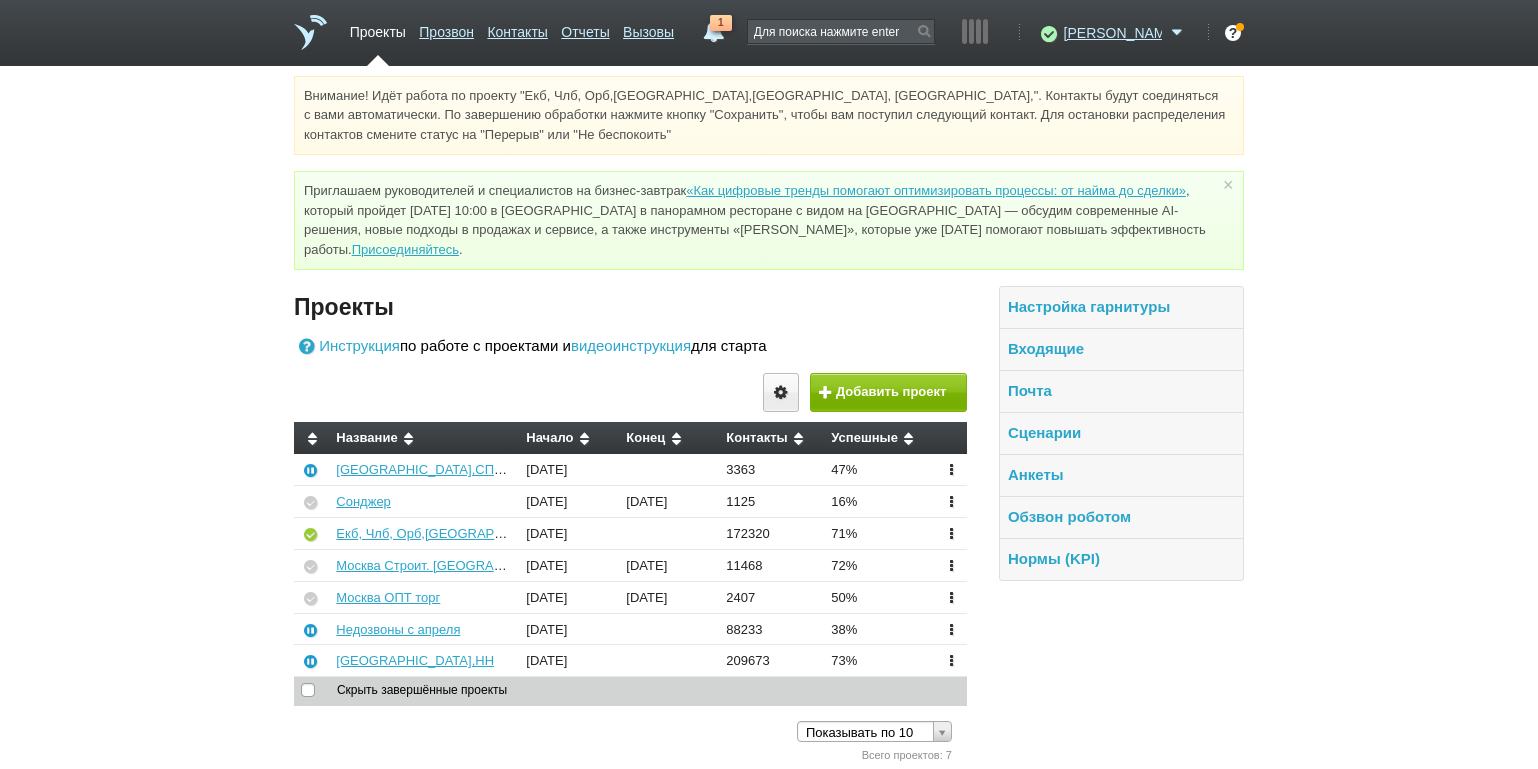 click on "Внимание! Идёт работа по проекту "Екб, Члб, Орб,[GEOGRAPHIC_DATA],[GEOGRAPHIC_DATA], [GEOGRAPHIC_DATA],". Контакты будут соединяться с вами автоматически. По завершению обработки нажмите кнопку "Сохранить", чтобы вам поступил следующий контакт. Для остановки распределения контактов смените статус на "Перерыв" или "Не беспокоить"
Приглашаем руководителей и специалистов на бизнес-завтрак  «Как цифровые тренды помогают оптимизировать процессы: от найма до сделки» Присоединяйтесь .
×
Проекты
Инструкция видеоинструкция" at bounding box center (769, 421) 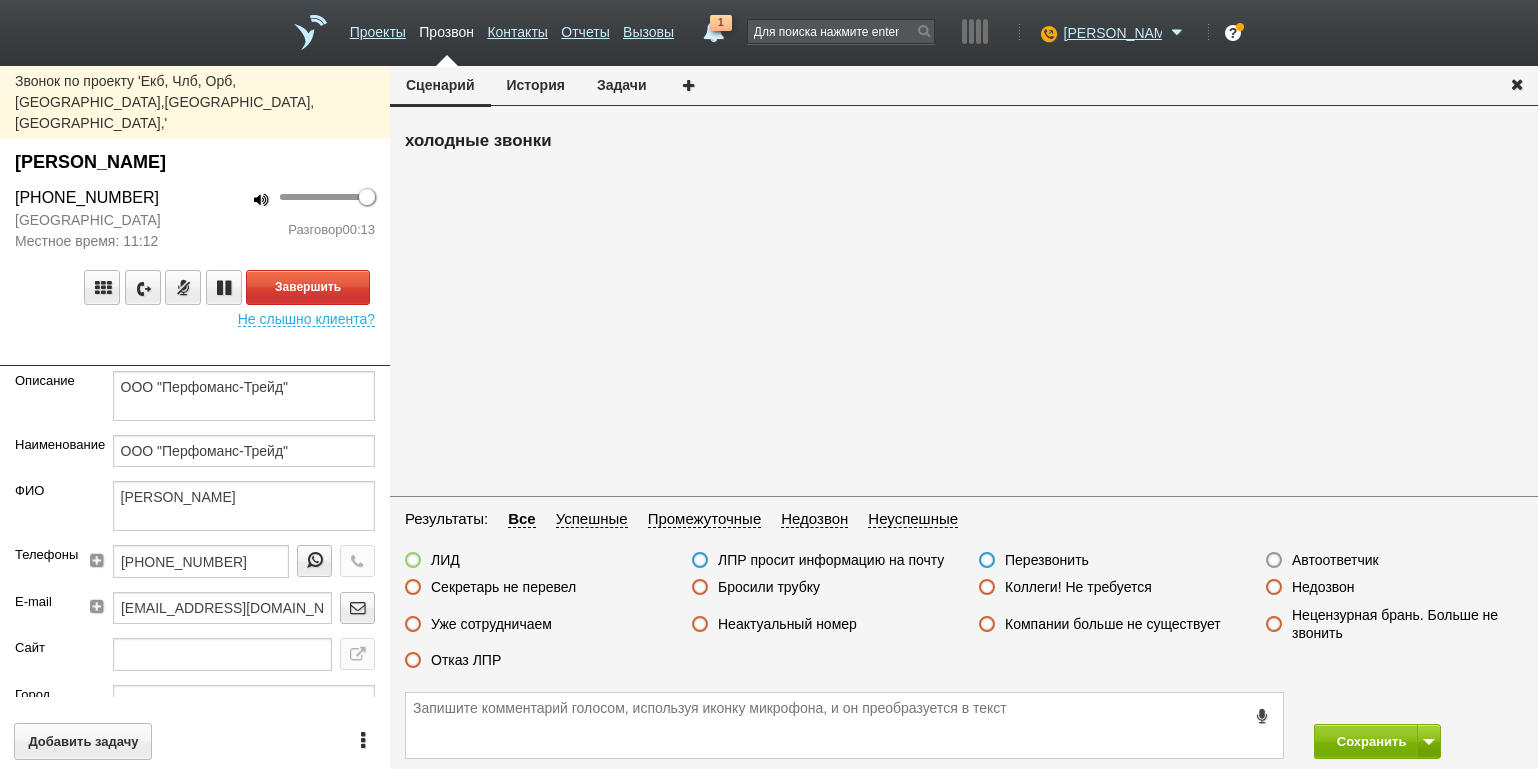 click on "100
Разговор
00:13" at bounding box center (292, 219) 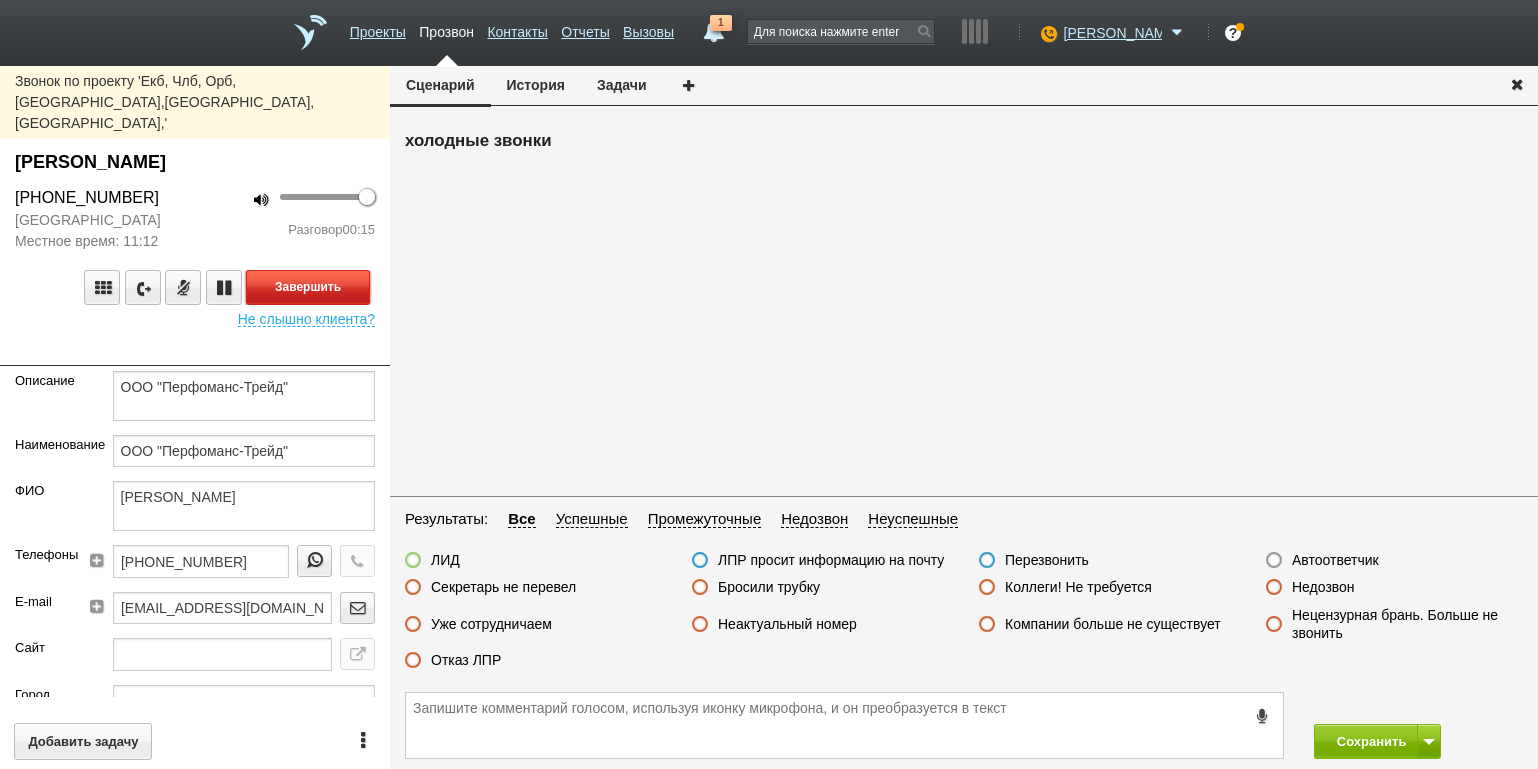 click on "Завершить" at bounding box center [308, 287] 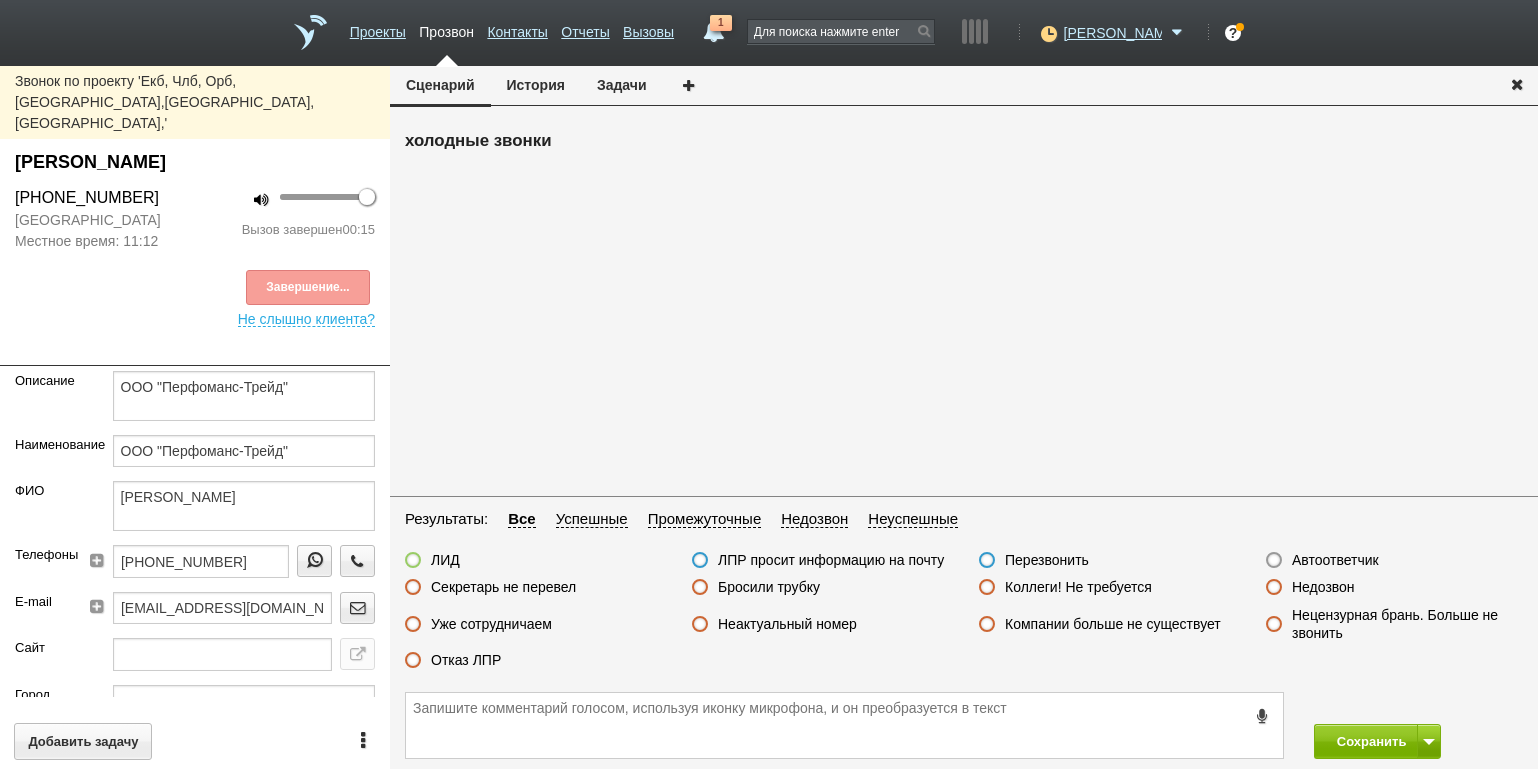 drag, startPoint x: 449, startPoint y: 659, endPoint x: 461, endPoint y: 663, distance: 12.649111 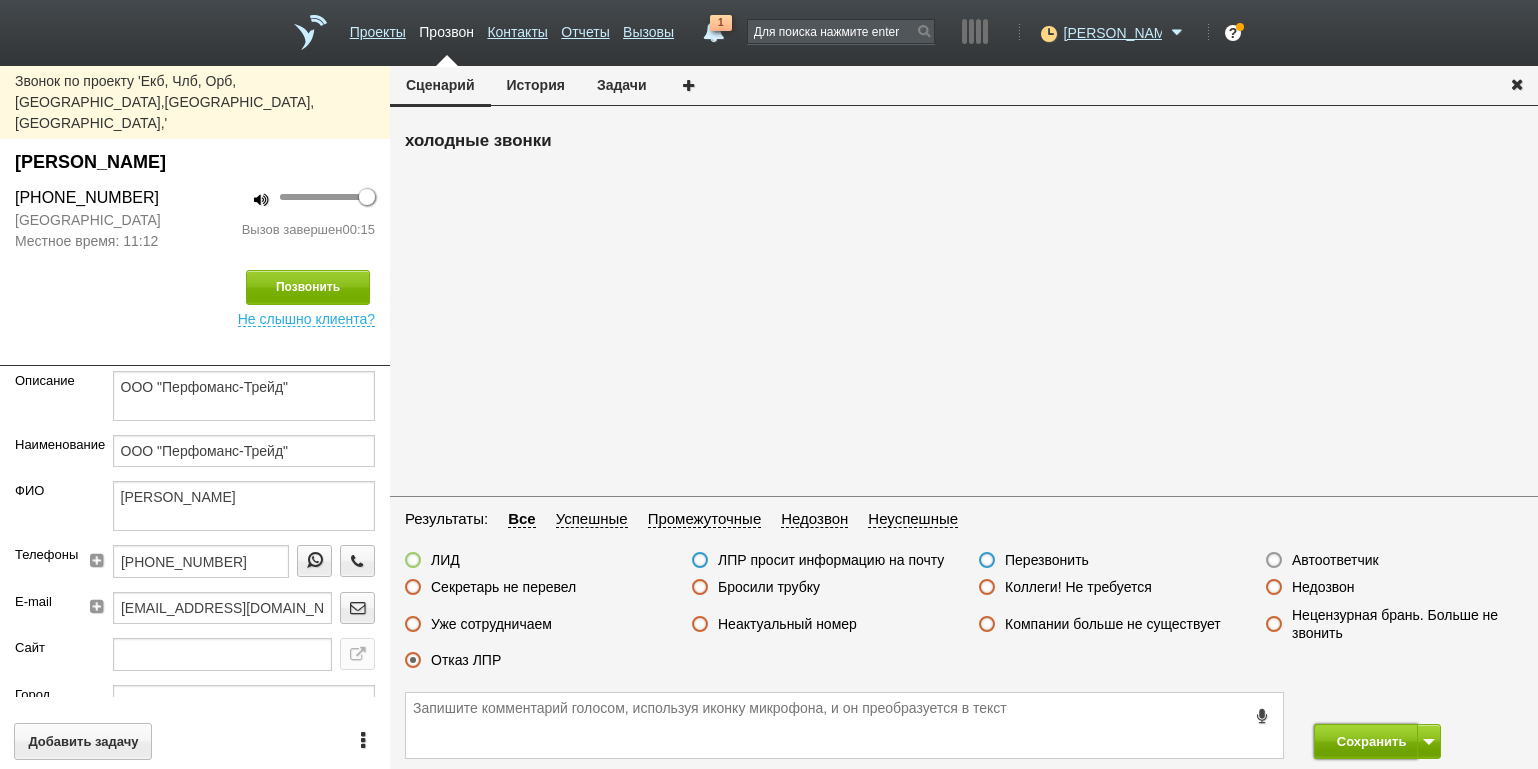 click on "Сохранить" at bounding box center (1366, 741) 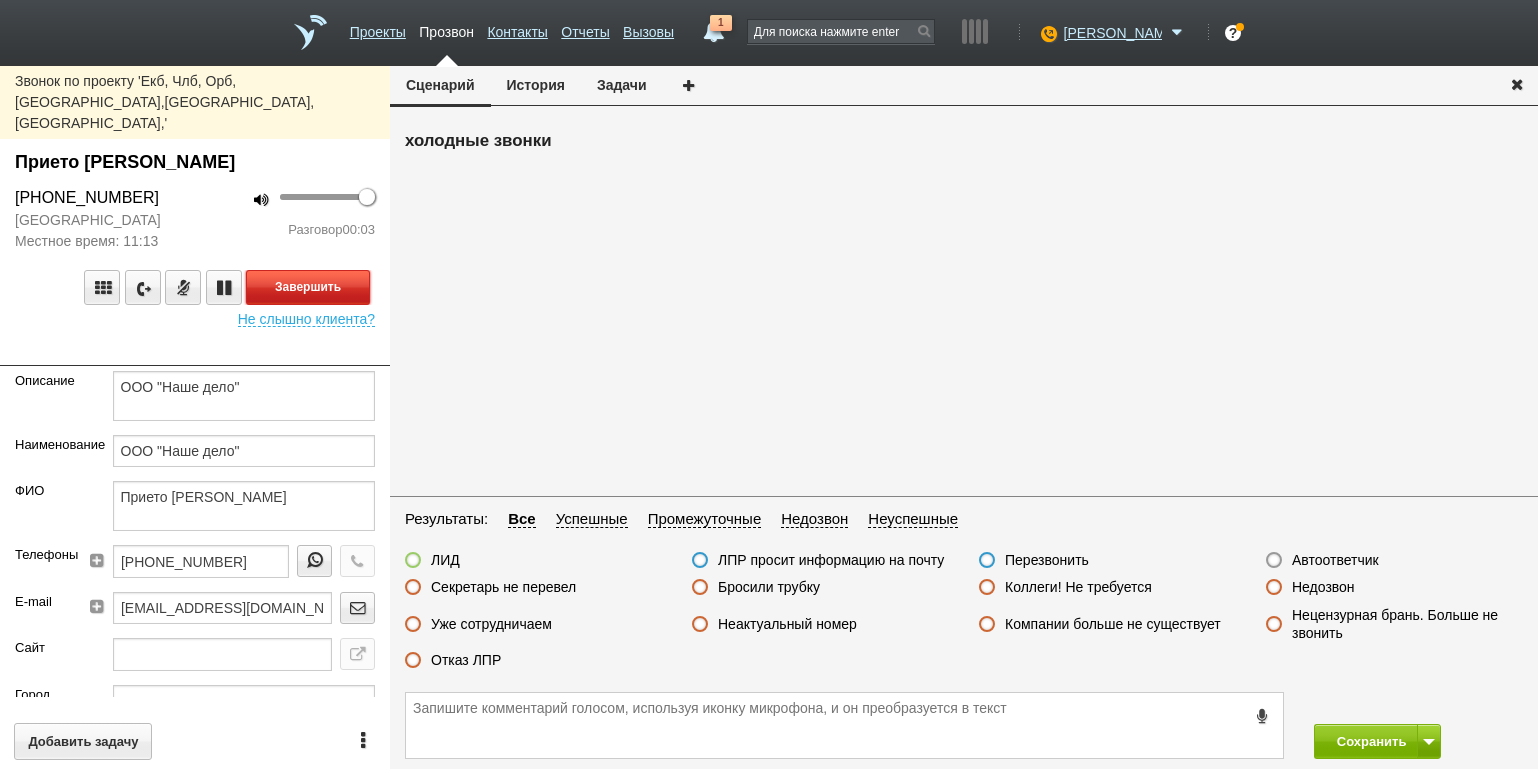 click on "Завершить" at bounding box center (308, 287) 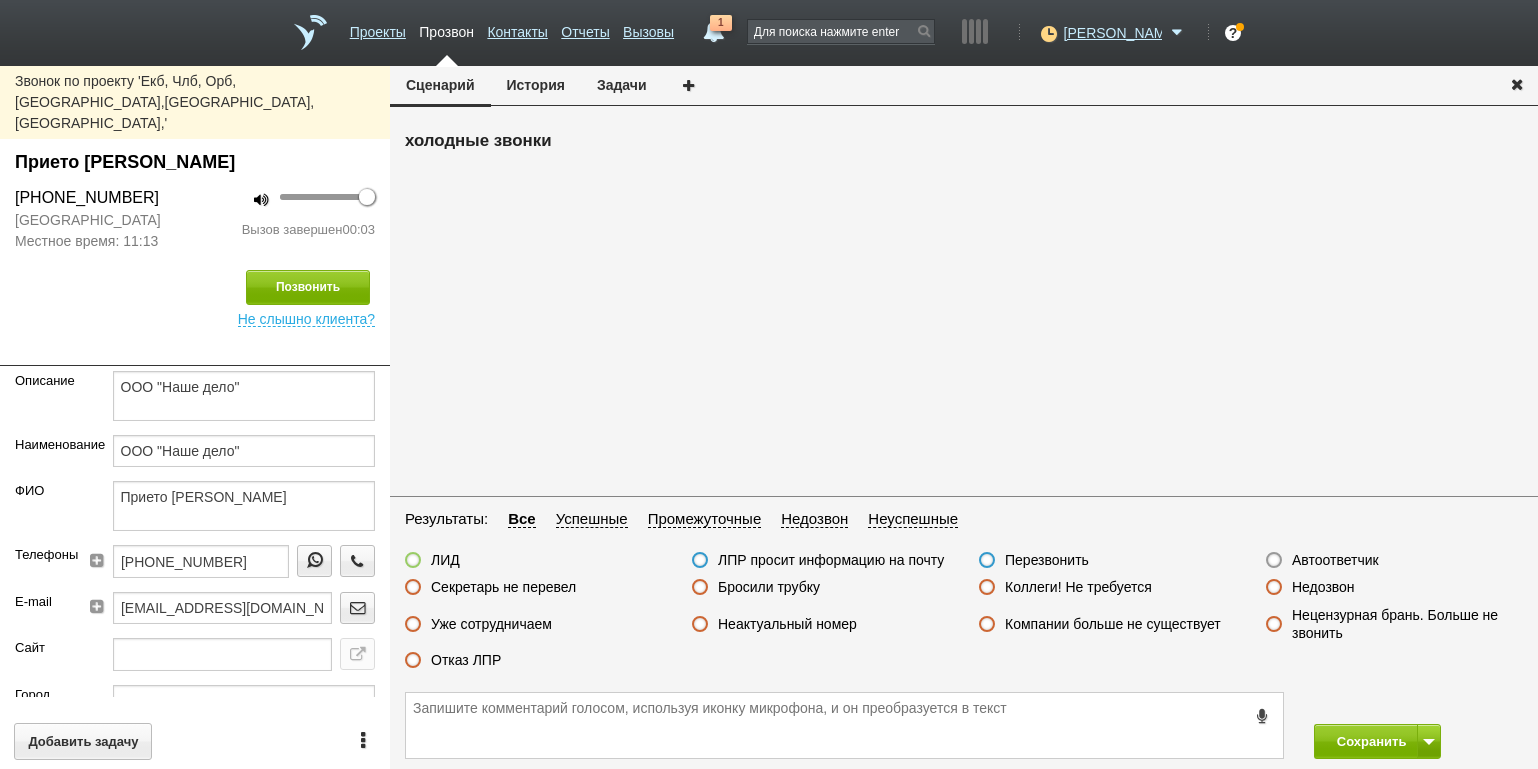 click on "Автоответчик" at bounding box center [1322, 561] 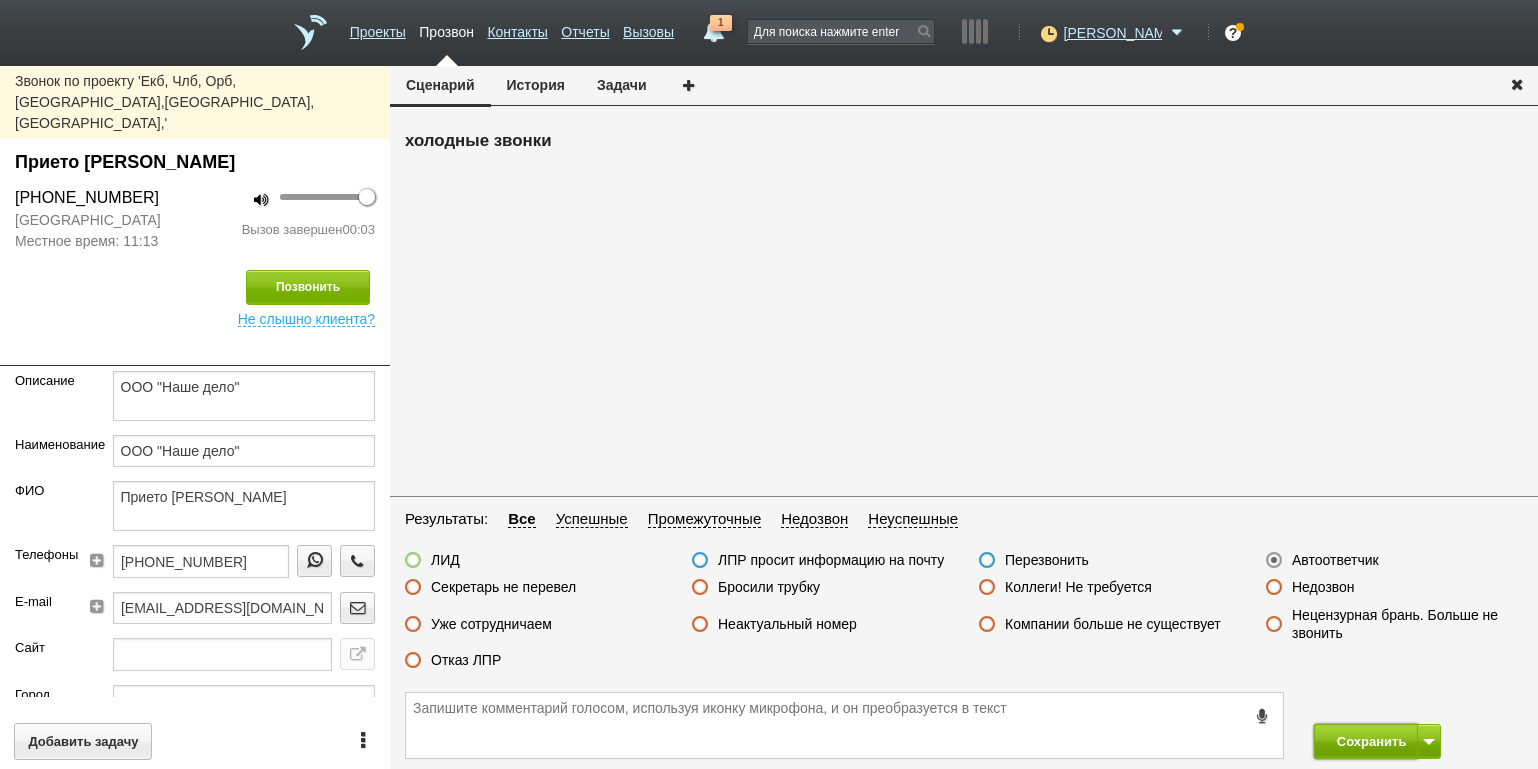 click on "Сохранить" at bounding box center (1366, 741) 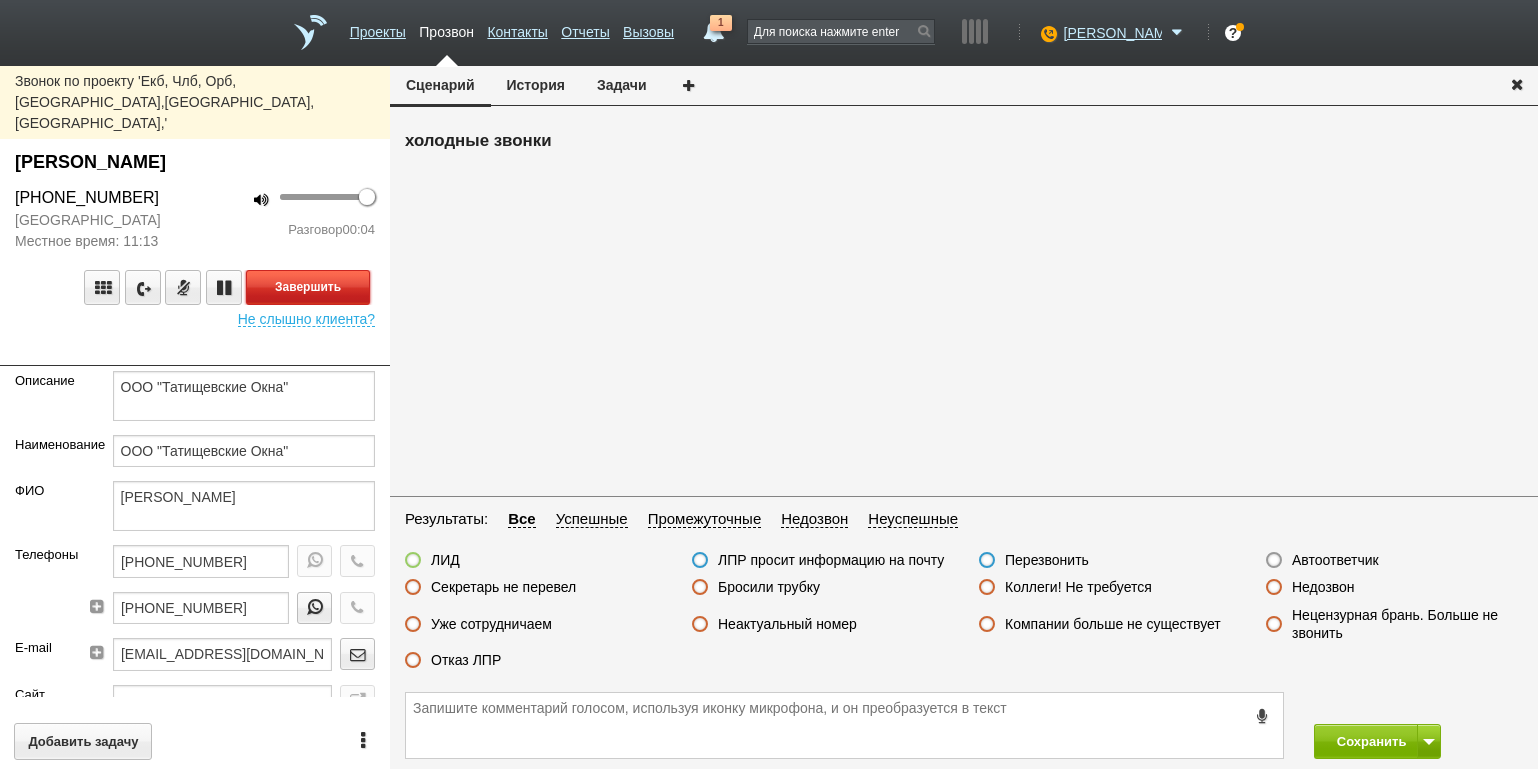 click on "Завершить" at bounding box center (308, 287) 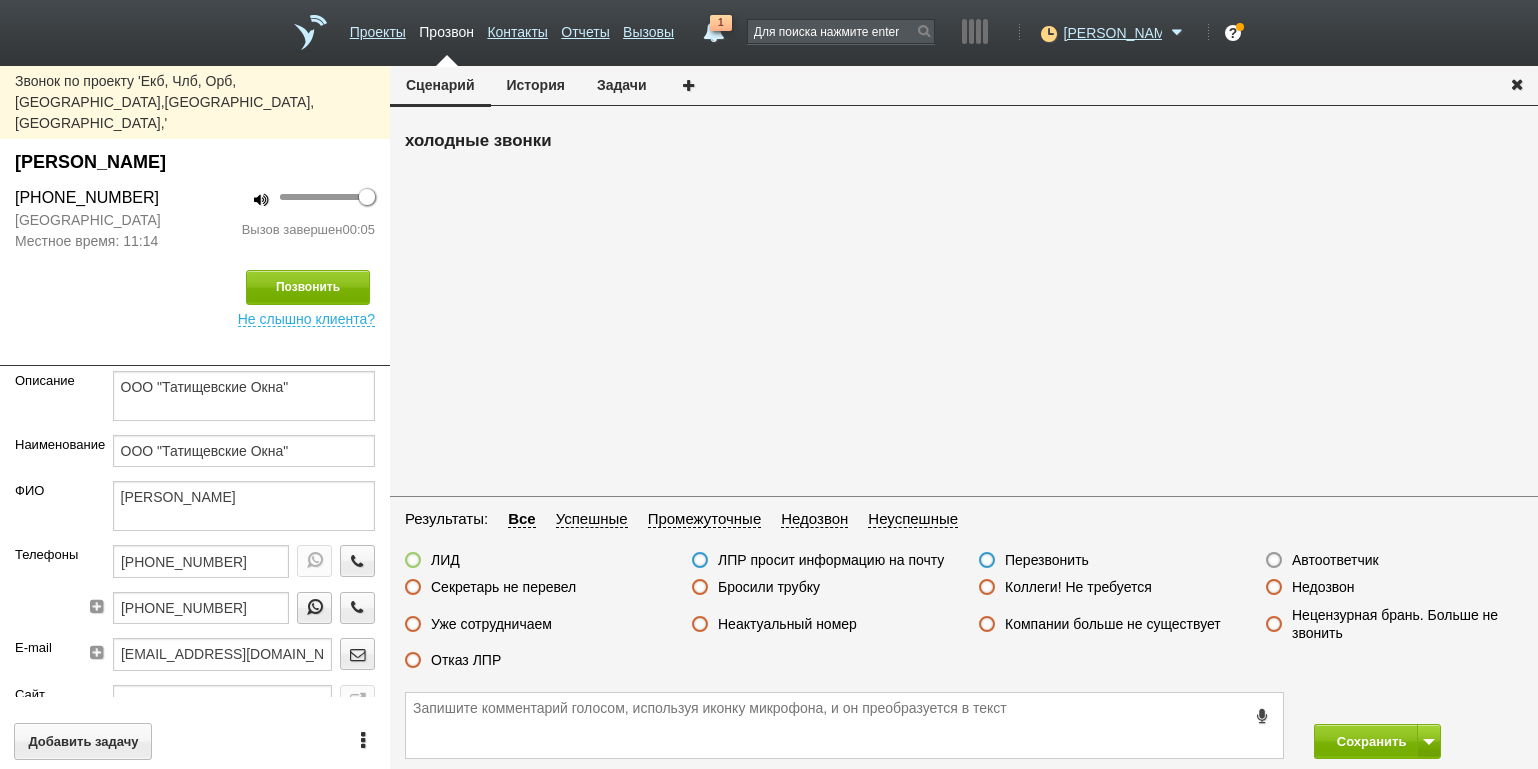 click on "Автоответчик" at bounding box center [1335, 560] 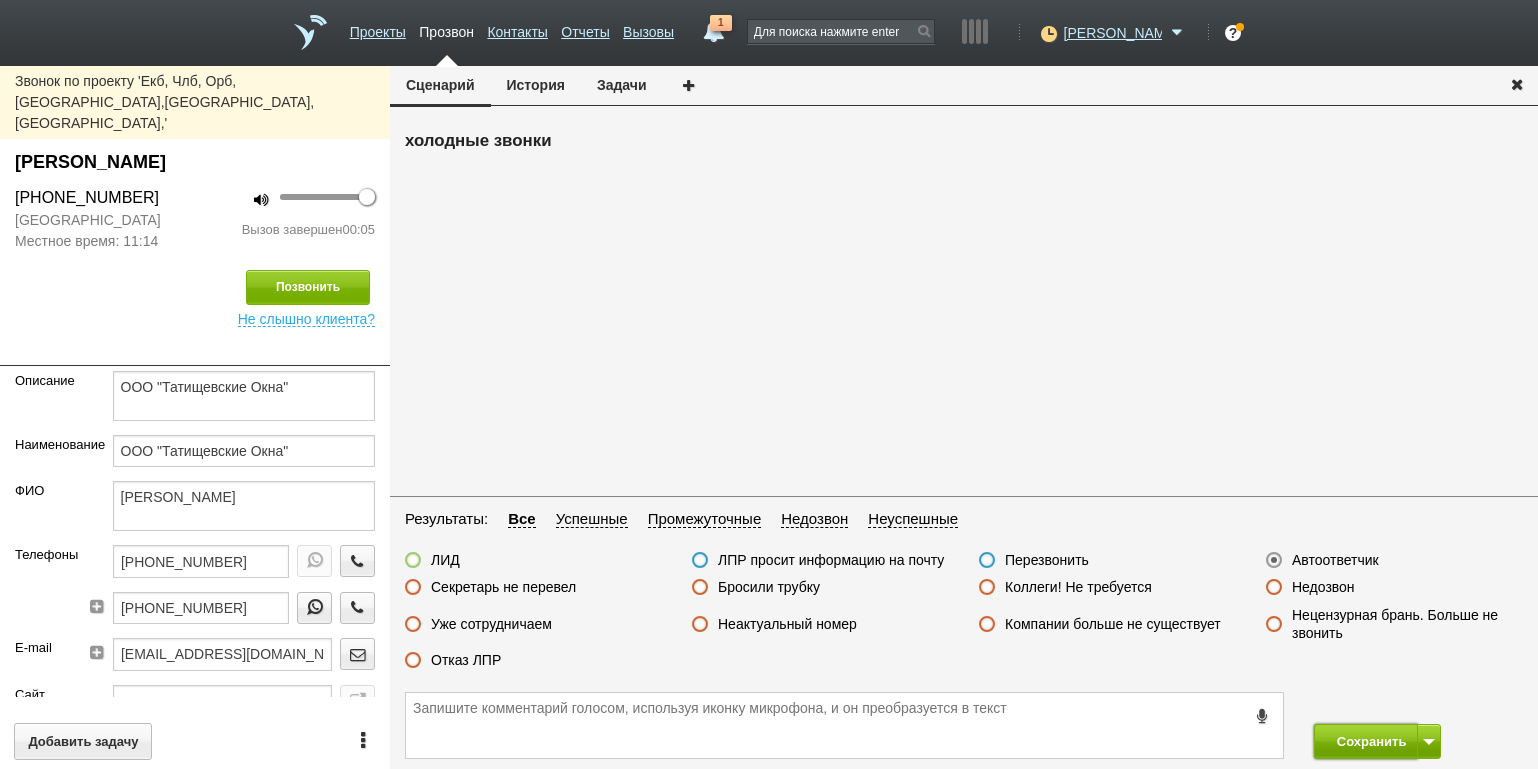 click on "Сохранить" at bounding box center (1366, 741) 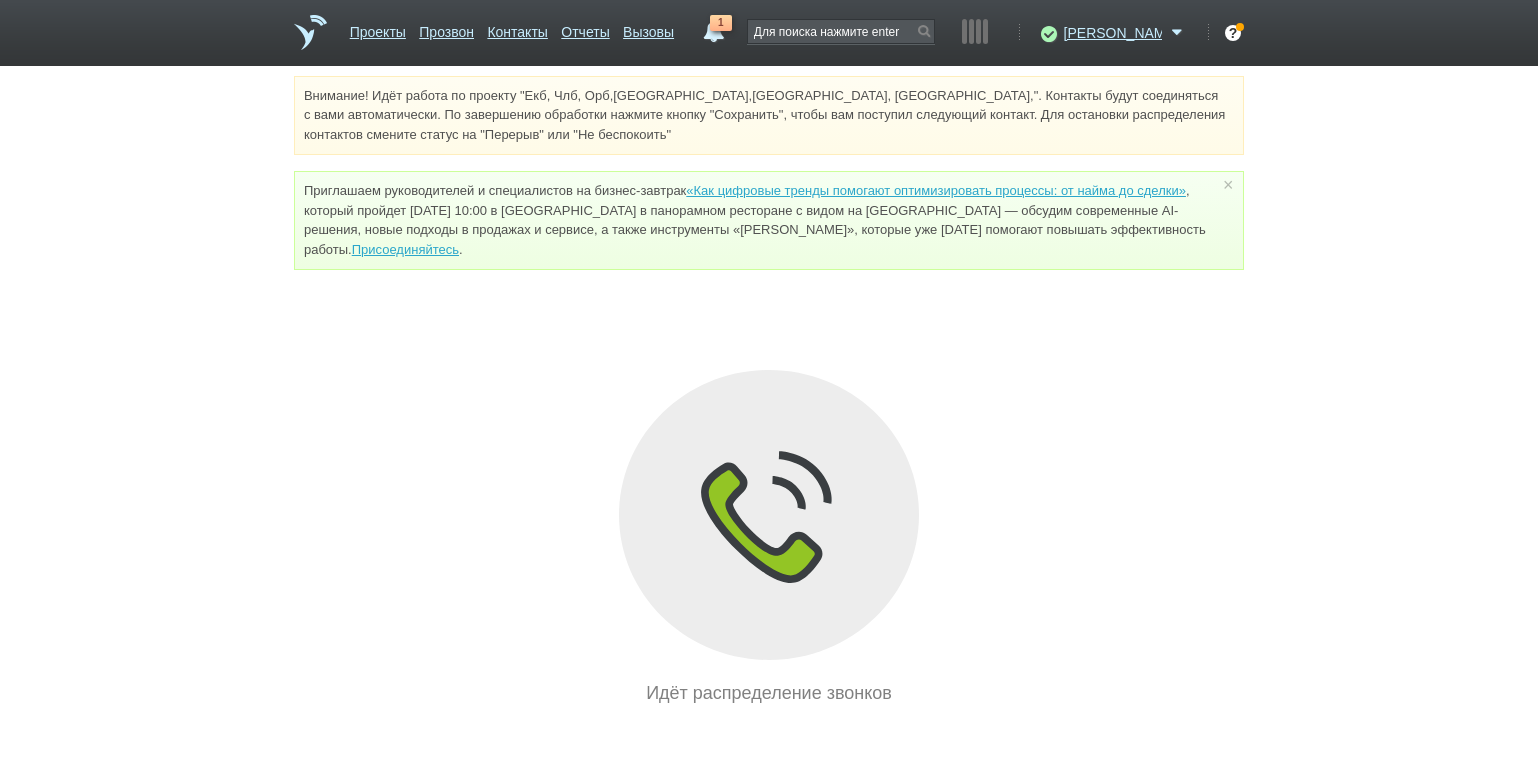 click on "1" at bounding box center [714, 27] 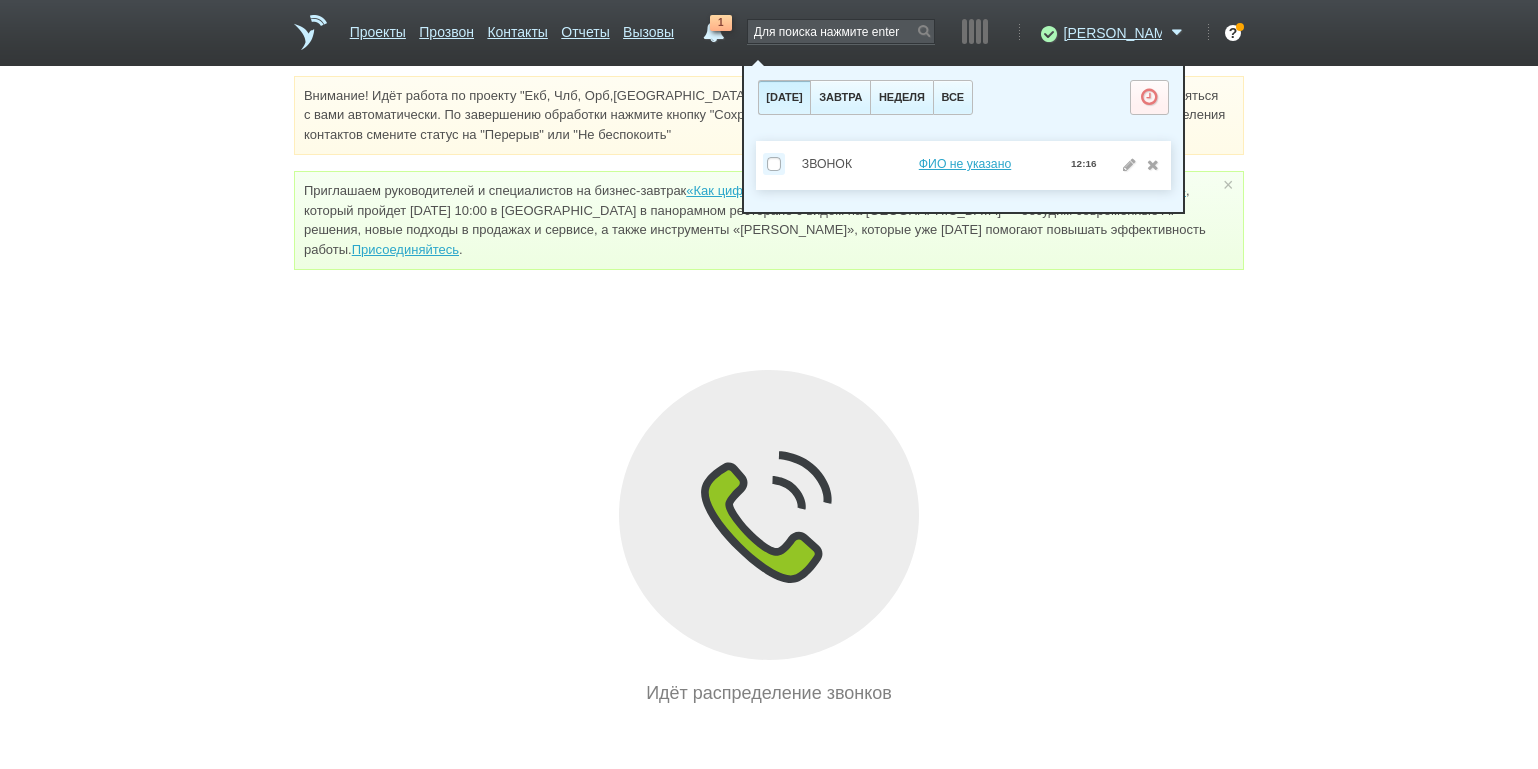 click on "Внимание! Идёт работа по проекту "Екб, Члб, Орб,[GEOGRAPHIC_DATA],[GEOGRAPHIC_DATA], [GEOGRAPHIC_DATA],". Контакты будут соединяться с вами автоматически. По завершению обработки нажмите кнопку "Сохранить", чтобы вам поступил следующий контакт. Для остановки распределения контактов смените статус на "Перерыв" или "Не беспокоить"
Приглашаем руководителей и специалистов на бизнес-завтрак  «Как цифровые тренды помогают оптимизировать процессы: от найма до сделки» Присоединяйтесь .
×
Идёт распределение звонков" at bounding box center (769, 391) 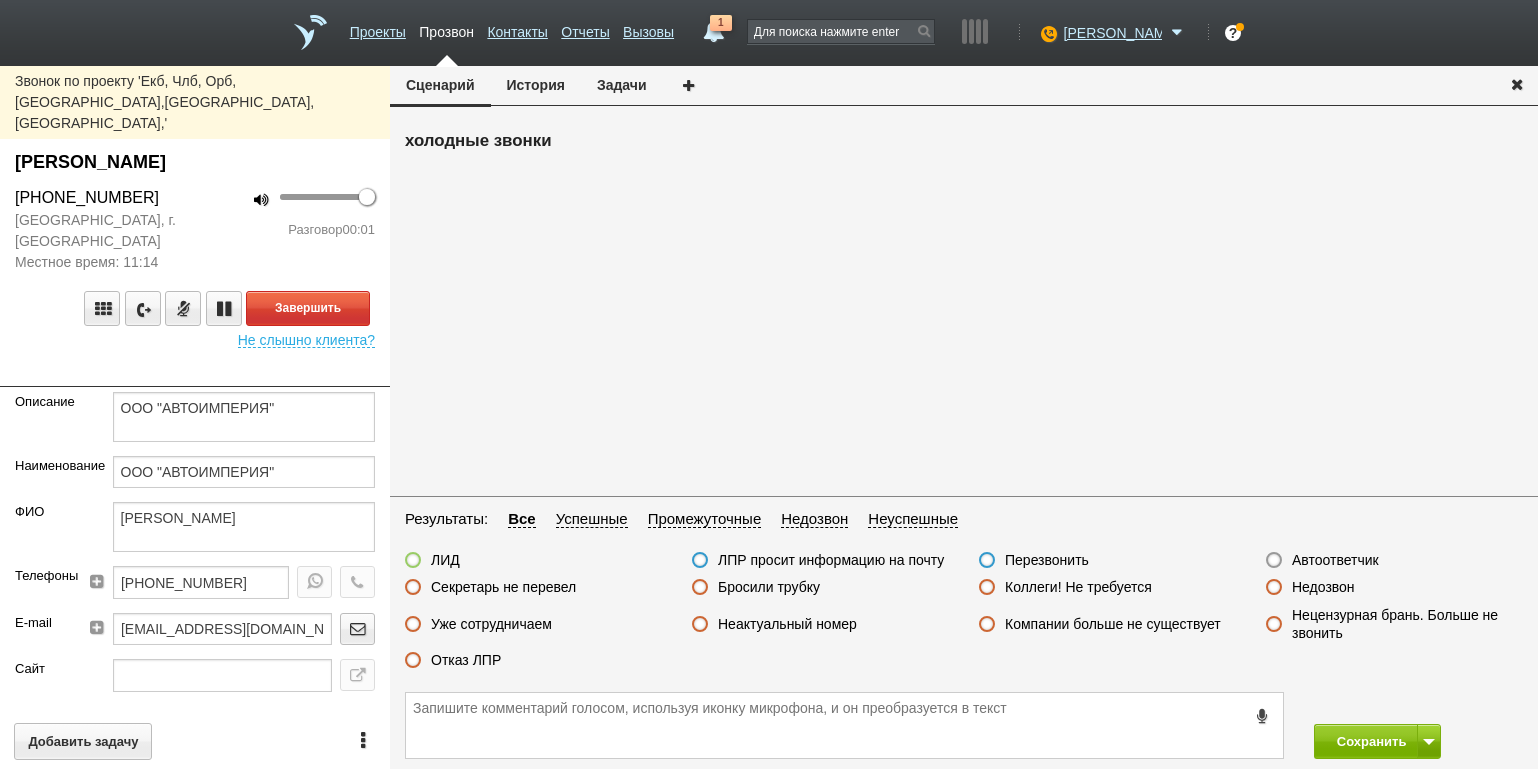 click on "Звонок по проекту 'Екб, Члб, [GEOGRAPHIC_DATA],[GEOGRAPHIC_DATA],[GEOGRAPHIC_DATA], [GEOGRAPHIC_DATA],' [PERSON_NAME] [PHONE_NUMBER]  [GEOGRAPHIC_DATA], г. [GEOGRAPHIC_DATA]  Местное время: 11:14     100
Разговор
00:01         Завершить Не слышно клиента? Описание ООО "АВТОИМПЕРИЯ" Наименование ООО "АВТОИМПЕРИЯ" ФИО [PERSON_NAME] [PHONE_NUMBER] E-mail [EMAIL_ADDRESS][DOMAIN_NAME] Сайт Город г. Екатеринбург [PERSON_NAME] Свердловская обл Должность Генеральный Директор Теги выгрузить тест Ничего не найдено Список пуст Ответственный [PERSON_NAME] [PERSON_NAME] [PERSON_NAME] [PERSON_NAME] пуст" at bounding box center [195, 417] 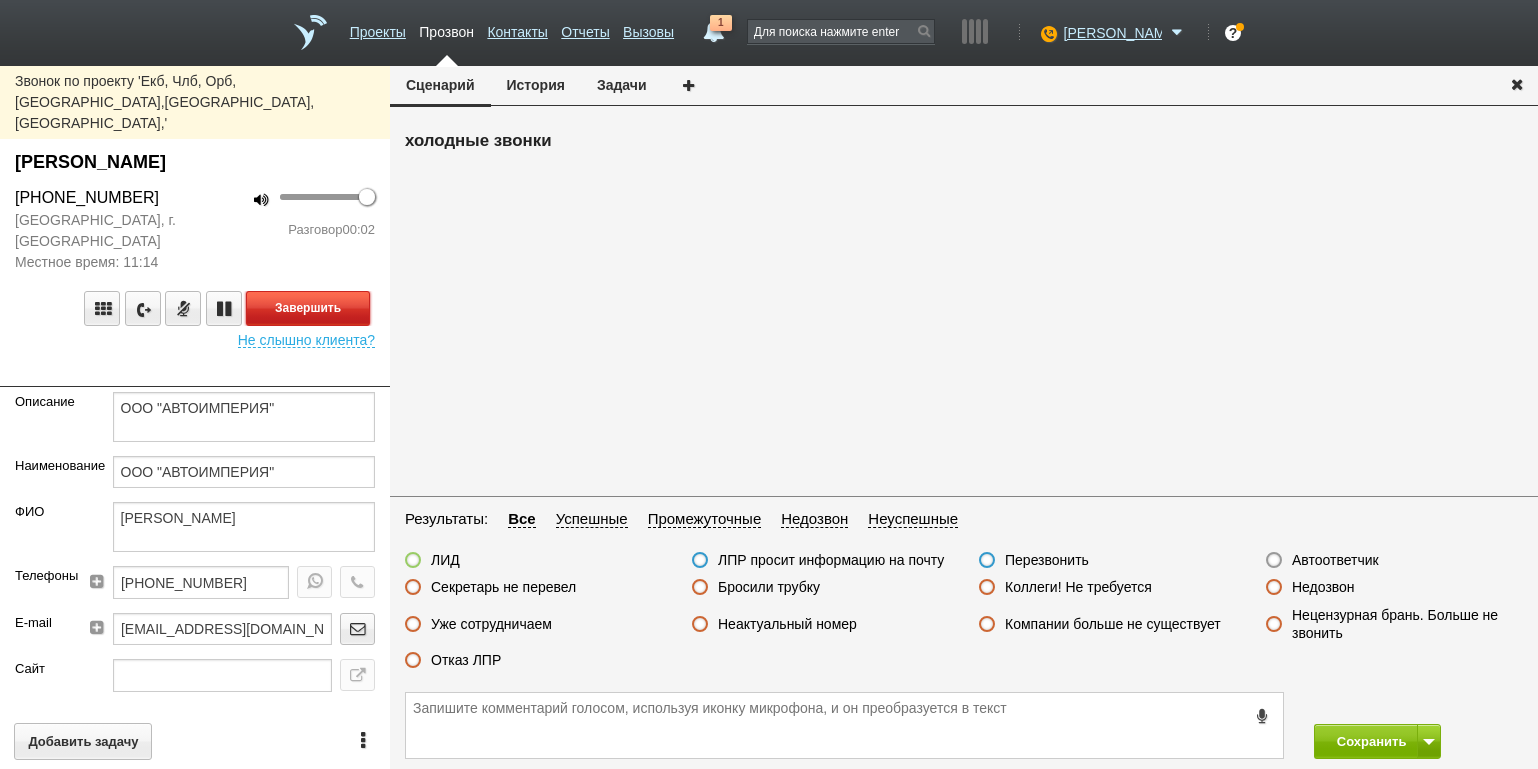 click on "Завершить" at bounding box center (308, 308) 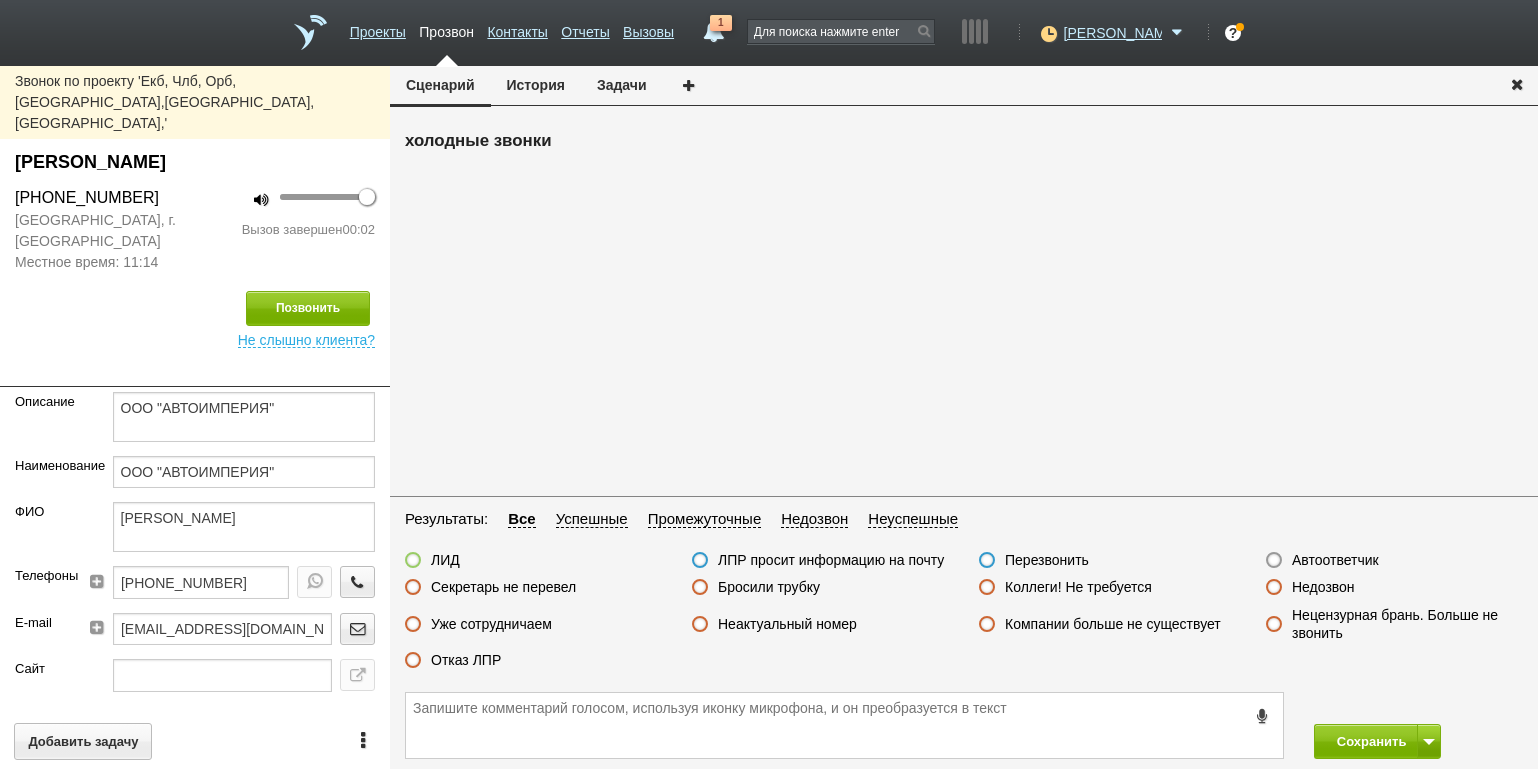 click on "Недозвон" at bounding box center (1323, 587) 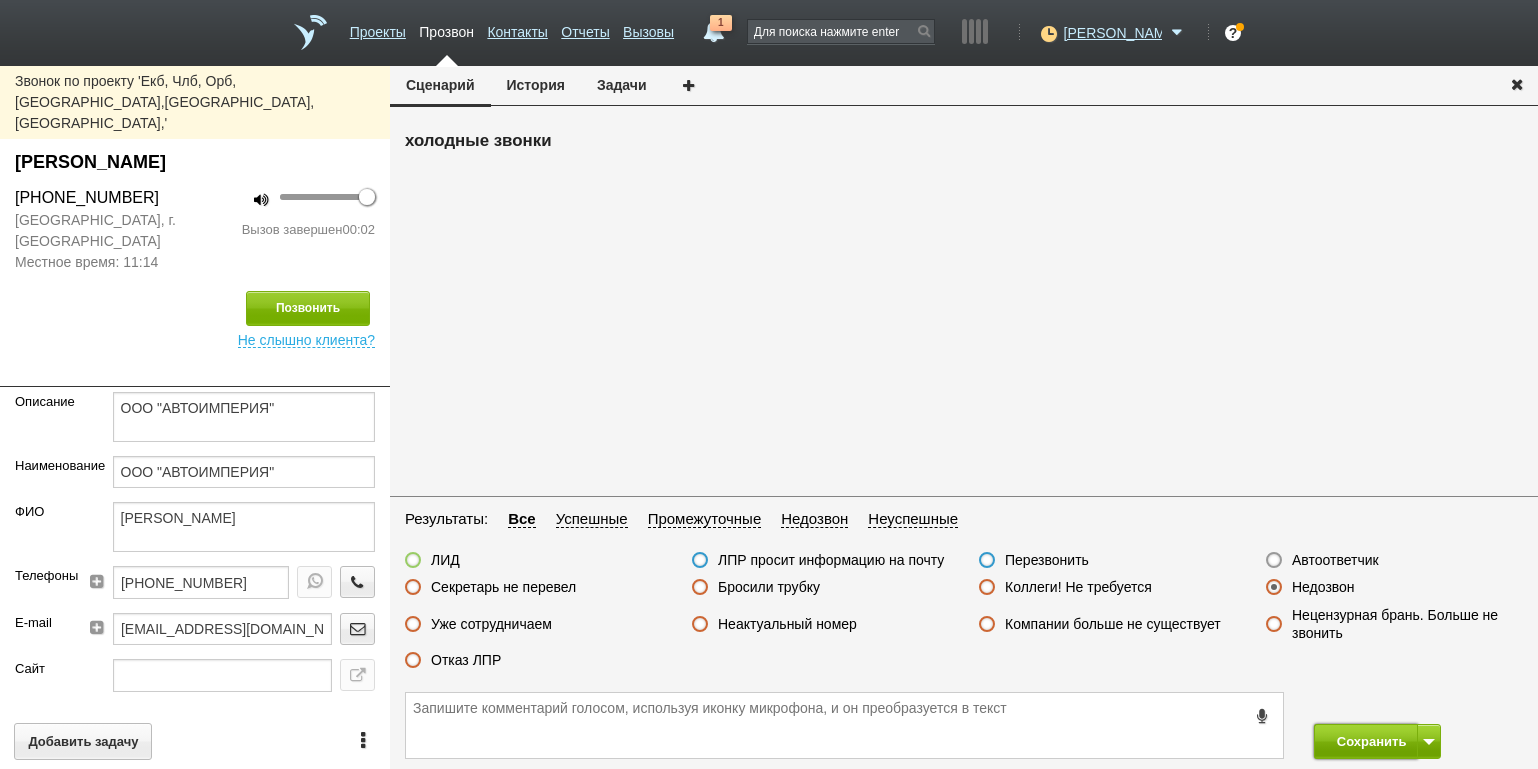 click on "Сохранить" at bounding box center (1366, 741) 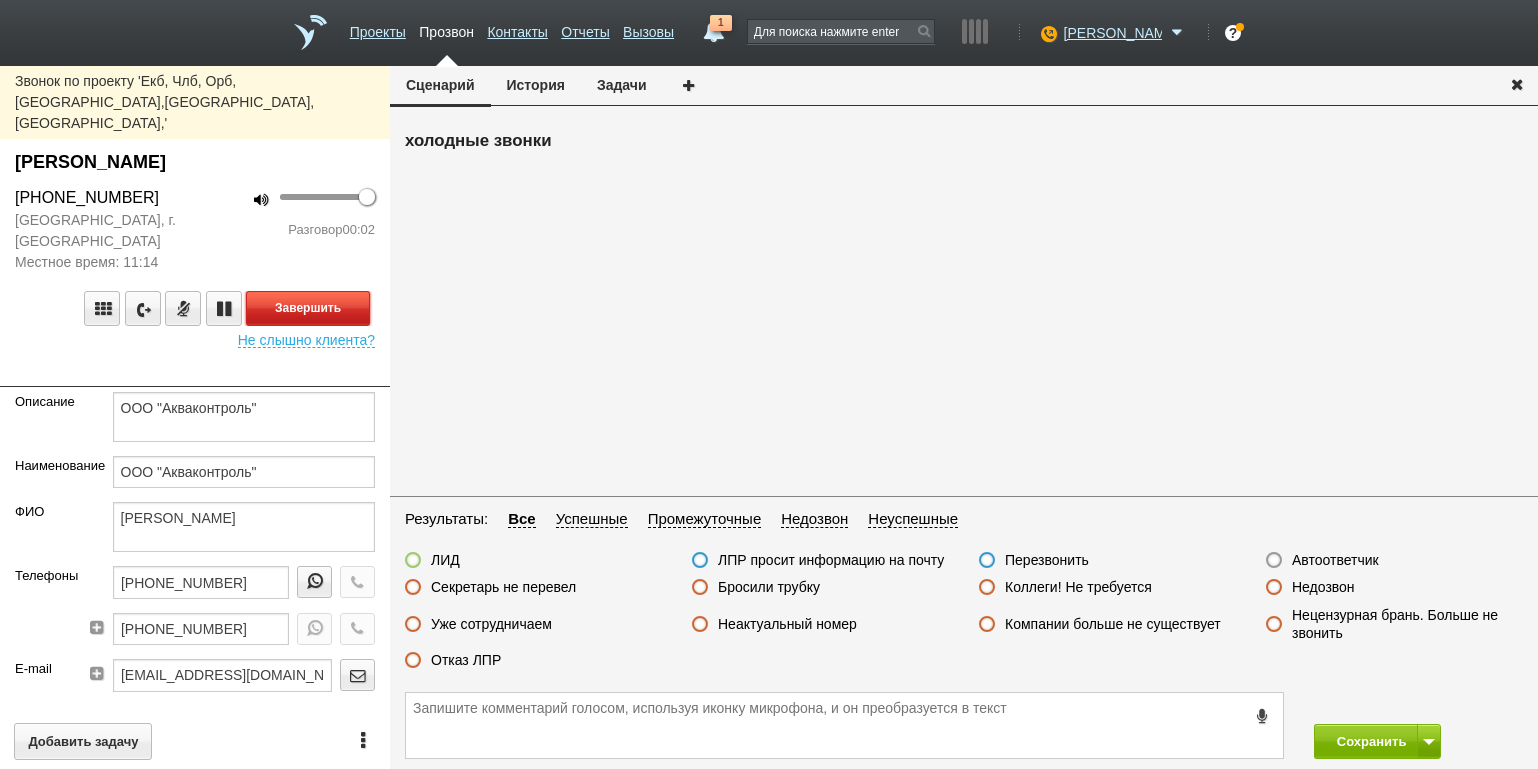 click on "Завершить" at bounding box center [308, 308] 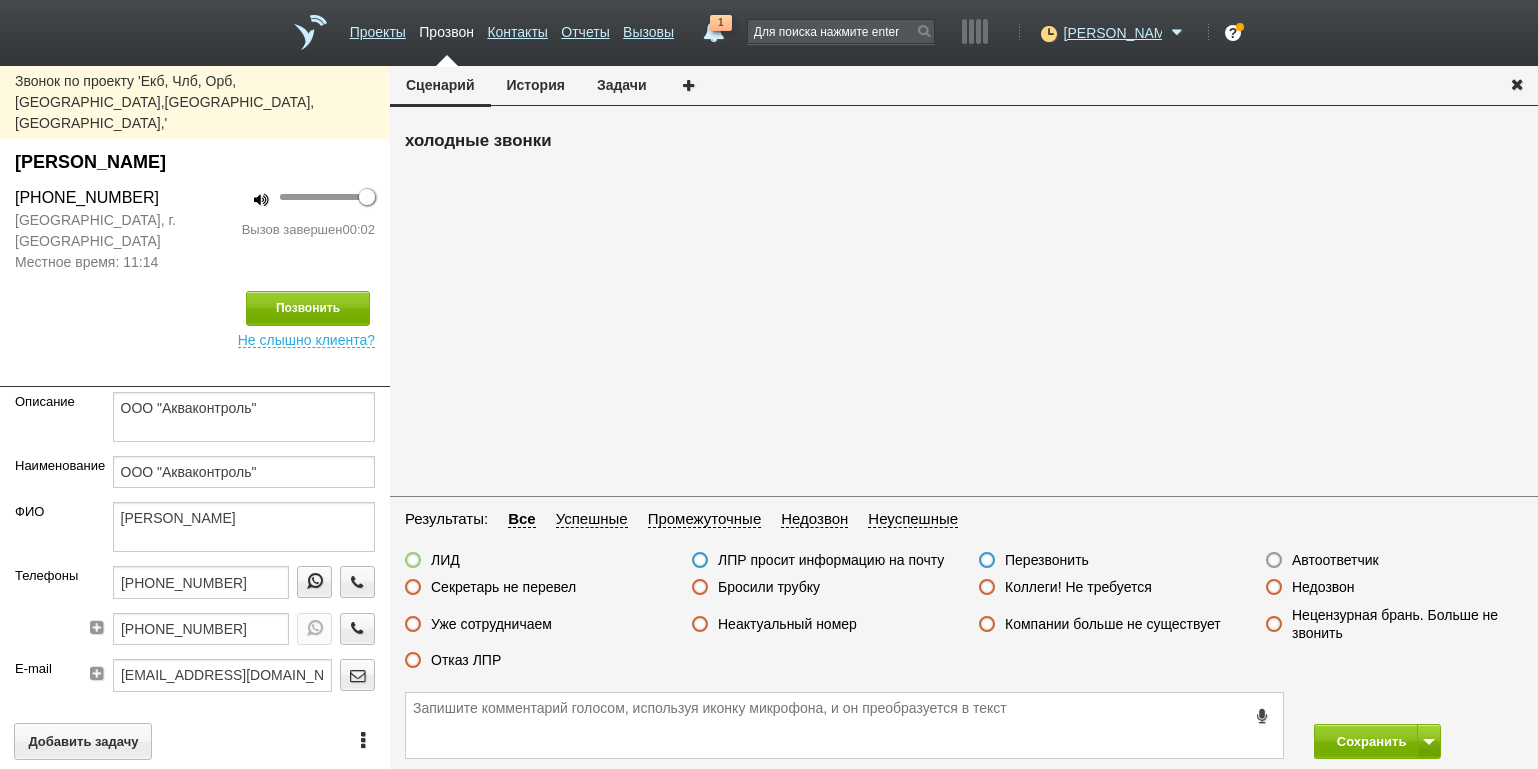 click on "Автоответчик" at bounding box center [1335, 560] 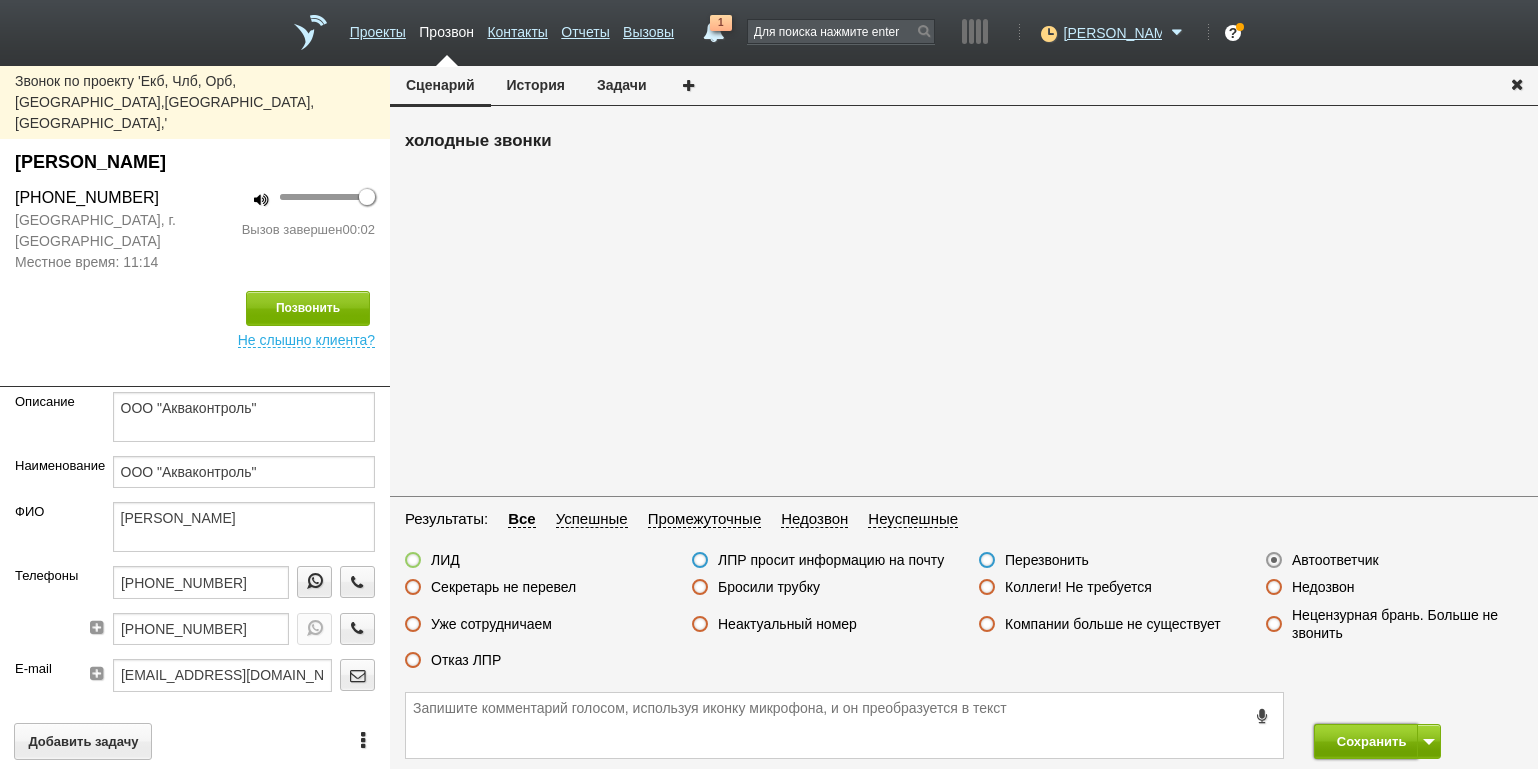 click on "Сохранить" at bounding box center (1366, 741) 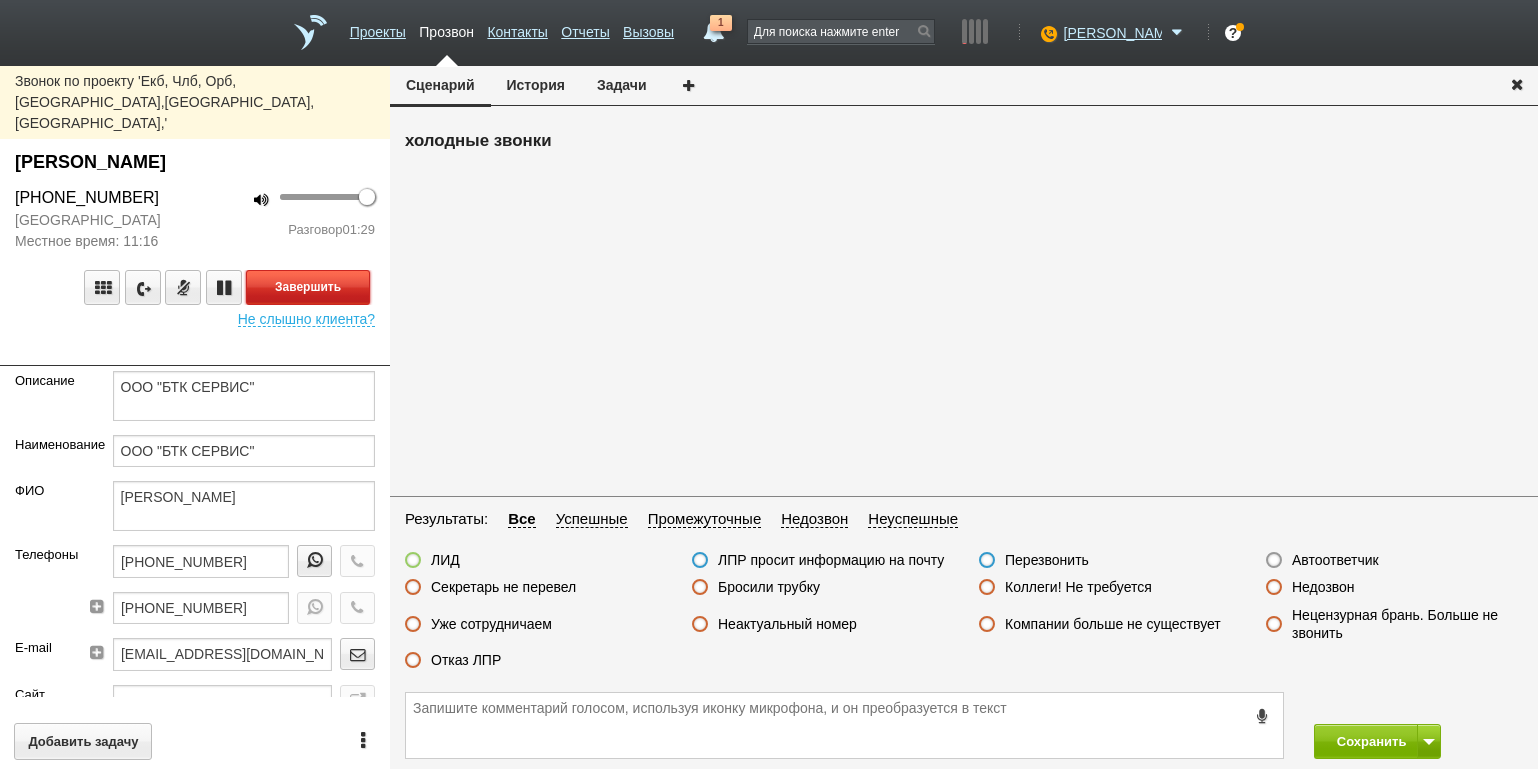 click on "Завершить" at bounding box center (308, 287) 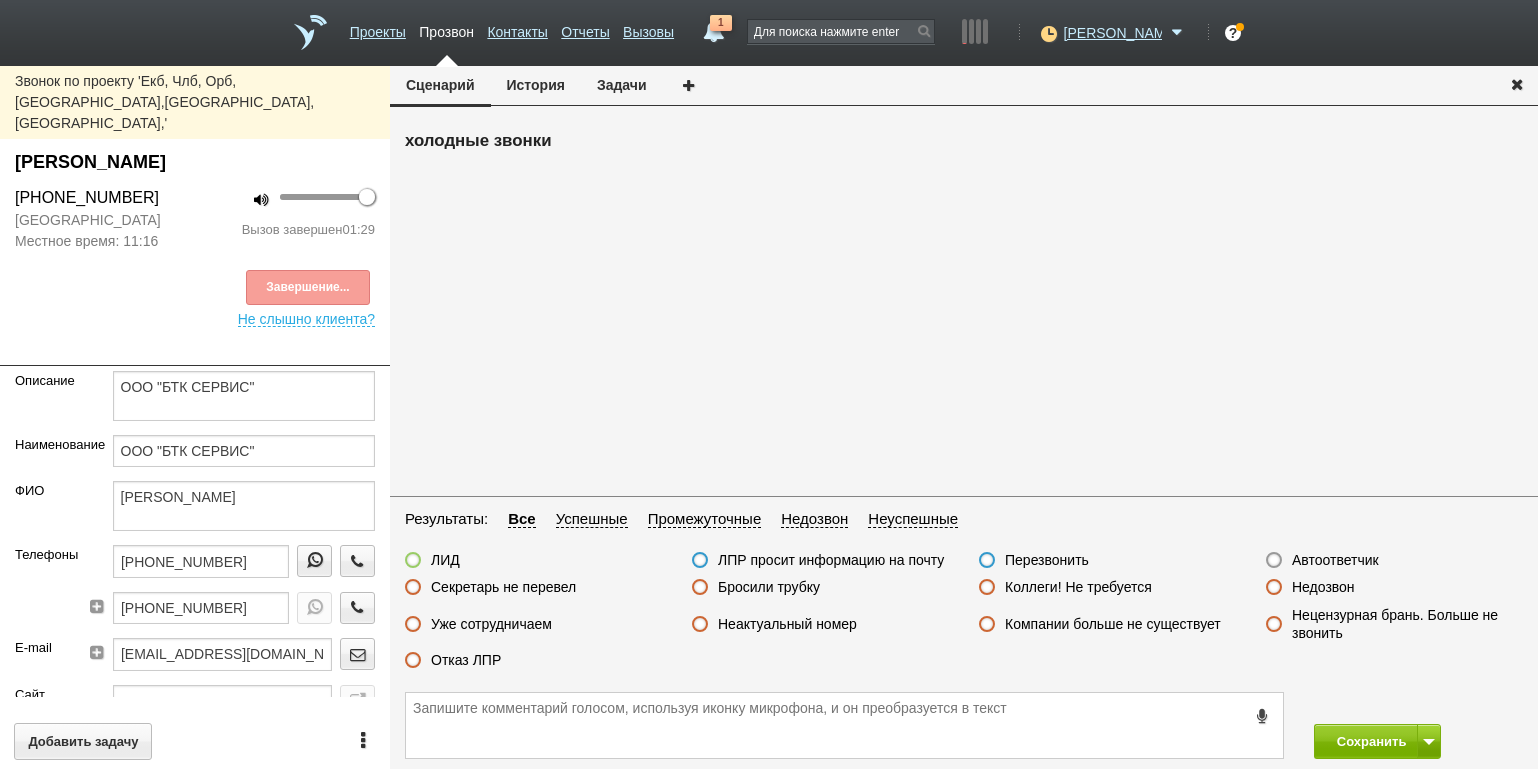 click on "Отказ ЛПР" at bounding box center [466, 660] 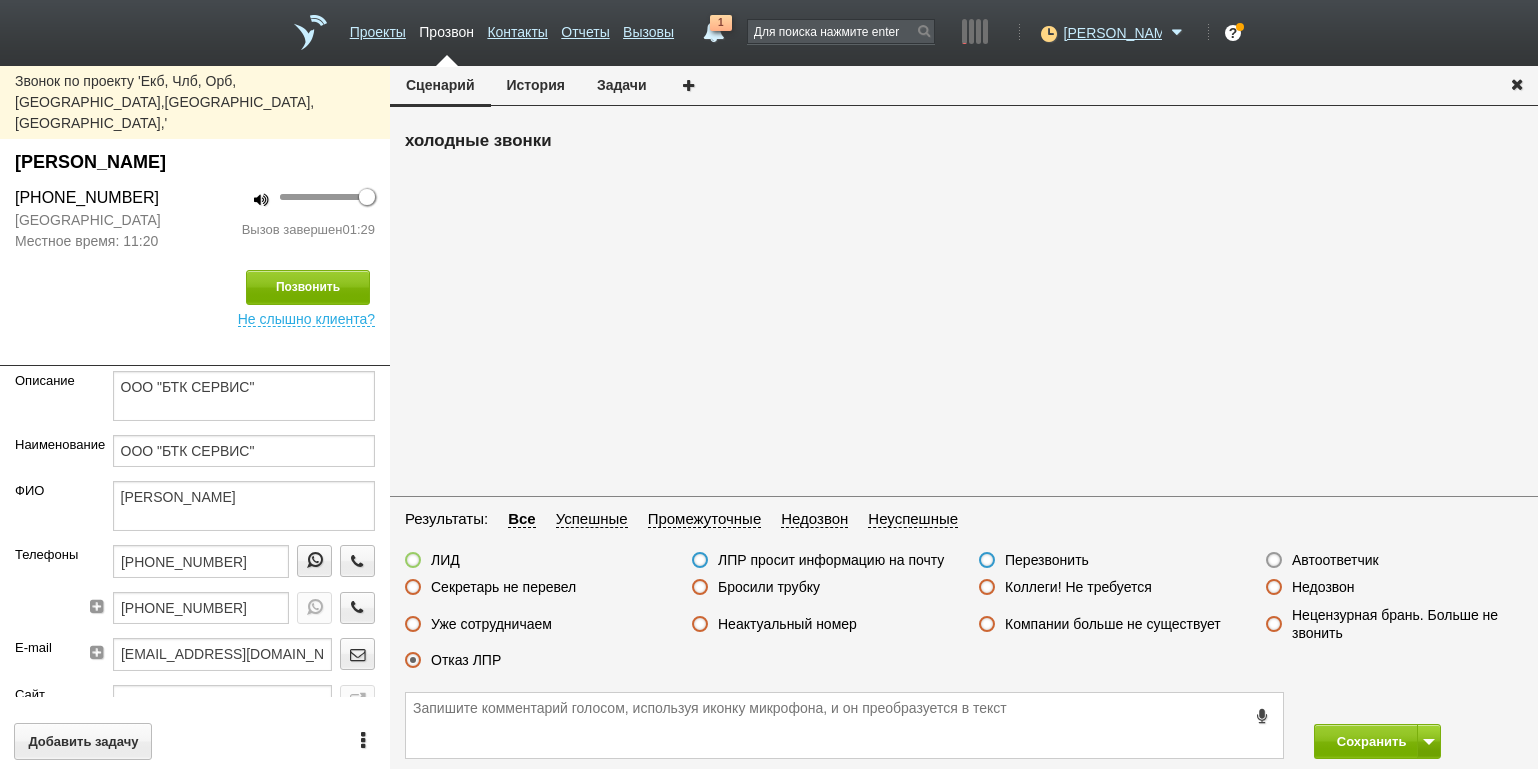 click on "Позвонить Не слышно клиента?" at bounding box center [195, 289] 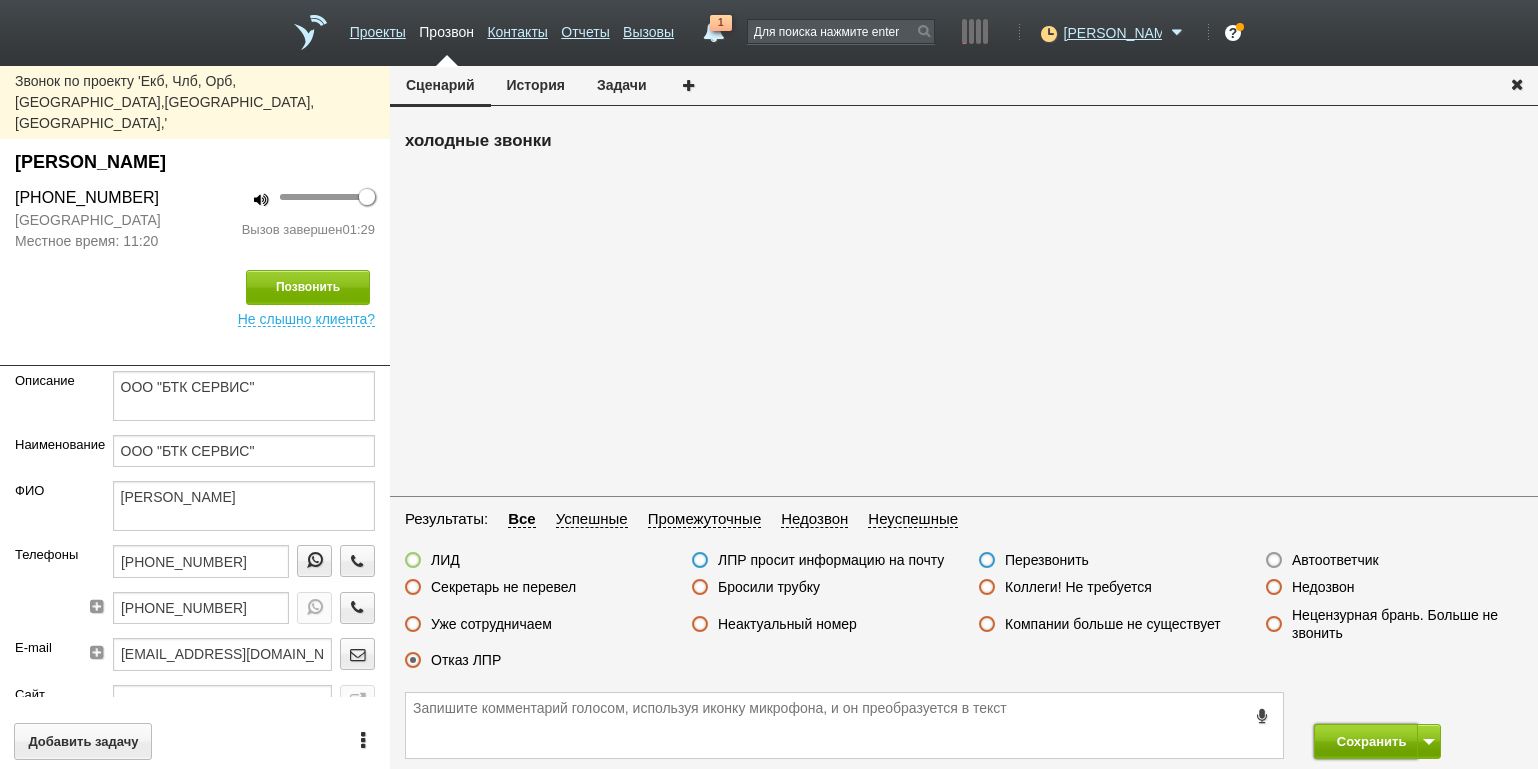 click on "Сохранить" at bounding box center [1366, 741] 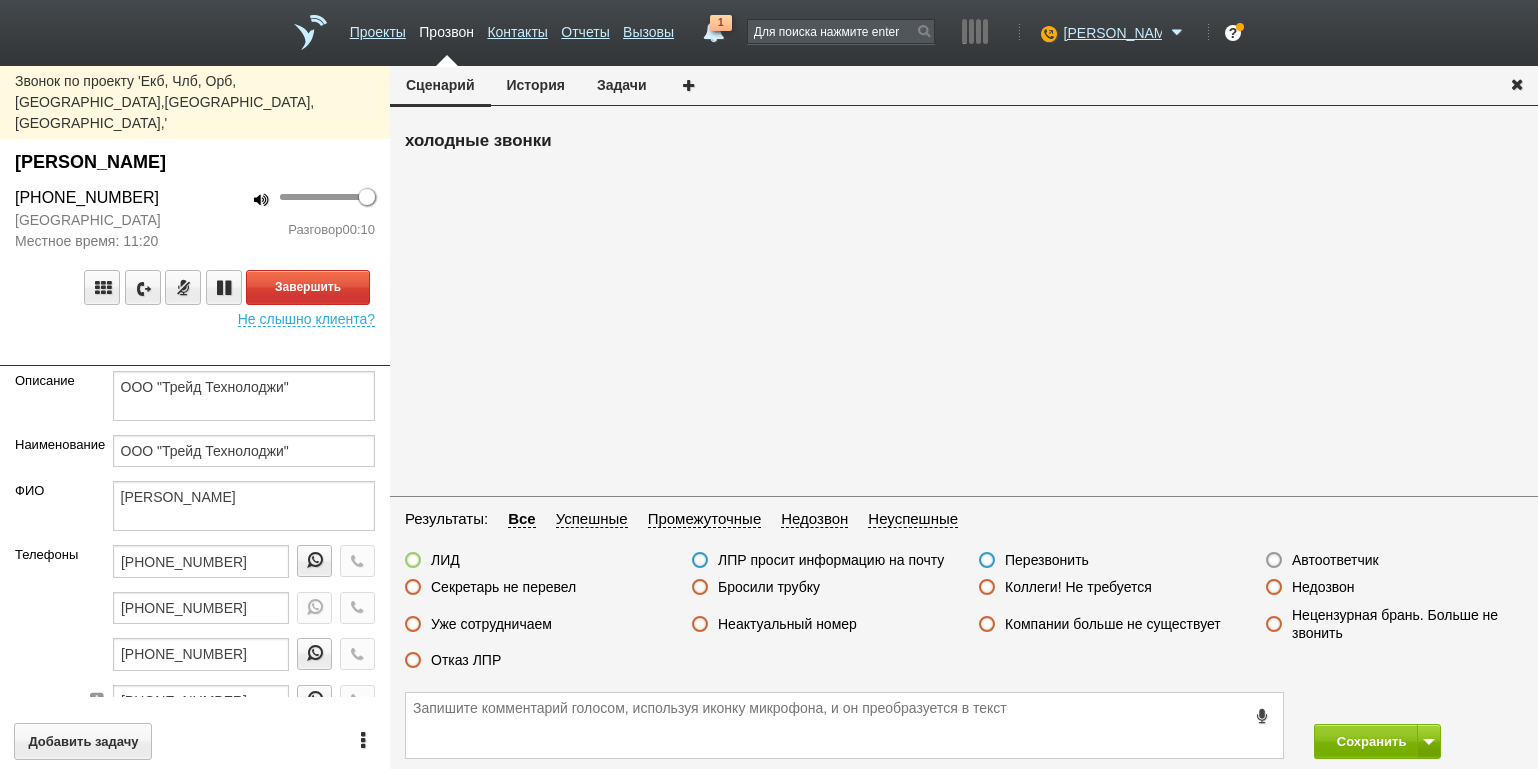 click on "100
Разговор
00:10" at bounding box center (292, 219) 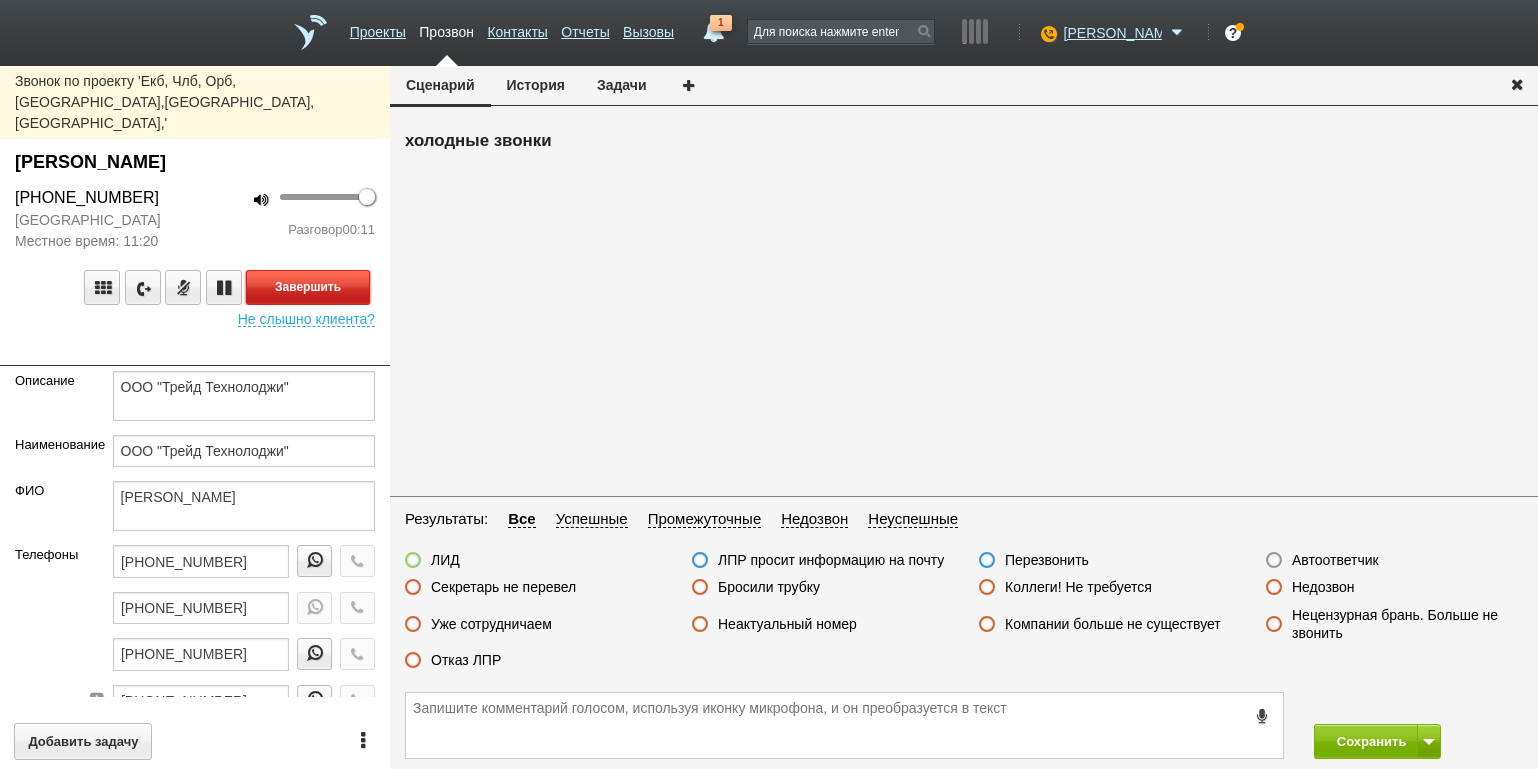 click on "Завершить" at bounding box center (308, 287) 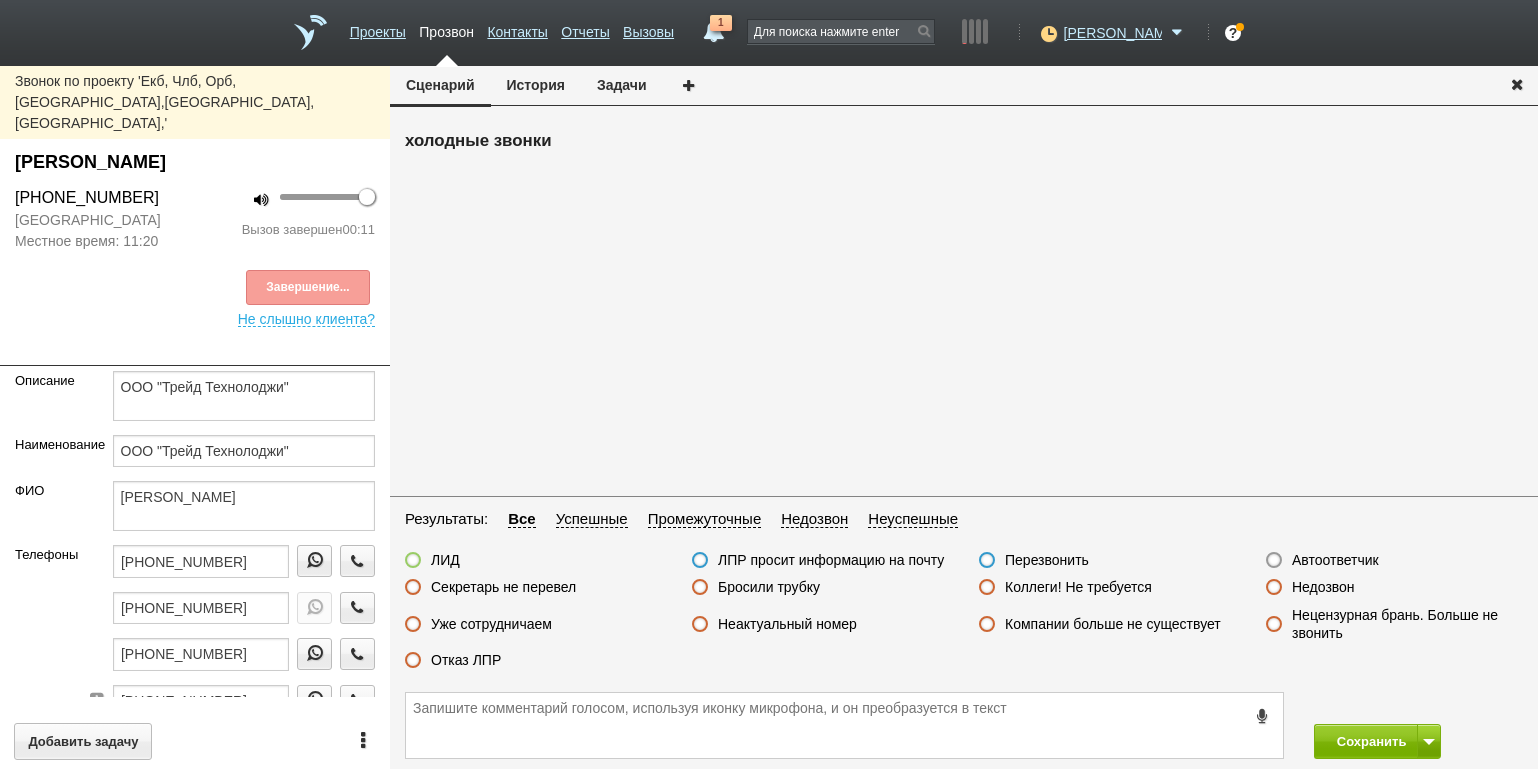 click on "Отказ ЛПР" at bounding box center [466, 660] 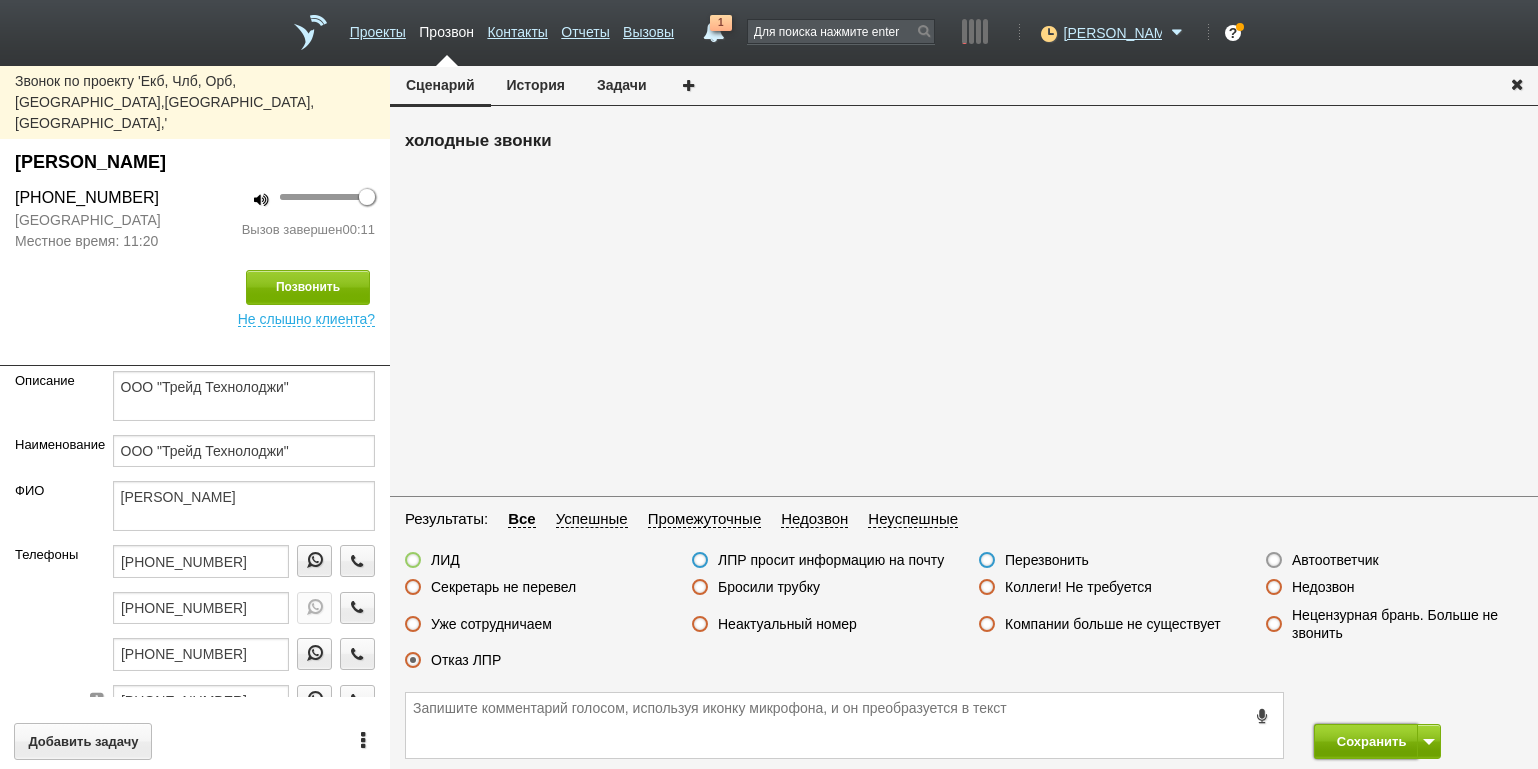 click on "Сохранить" at bounding box center (1366, 741) 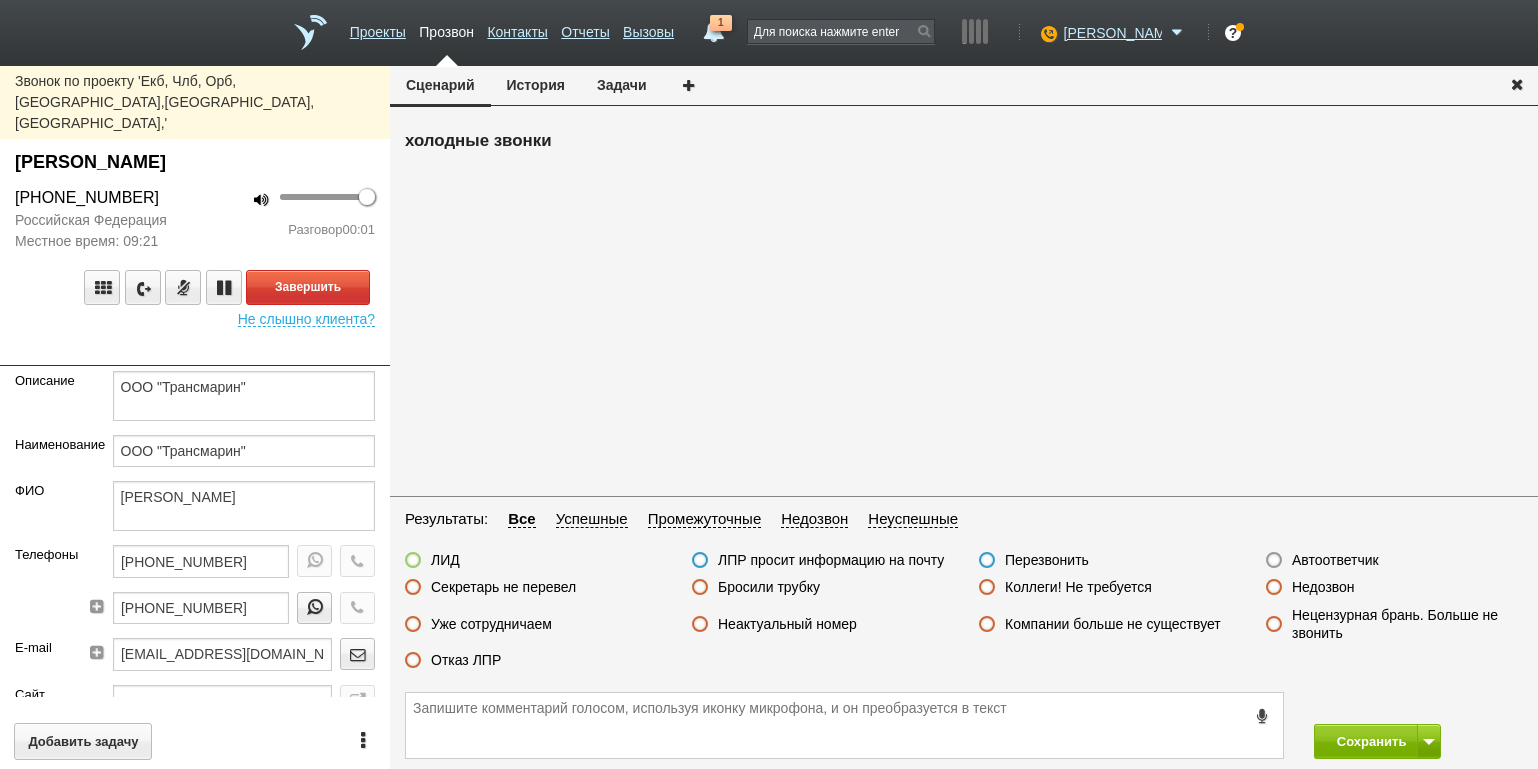 click on "Завершить Не слышно клиента?" at bounding box center [195, 289] 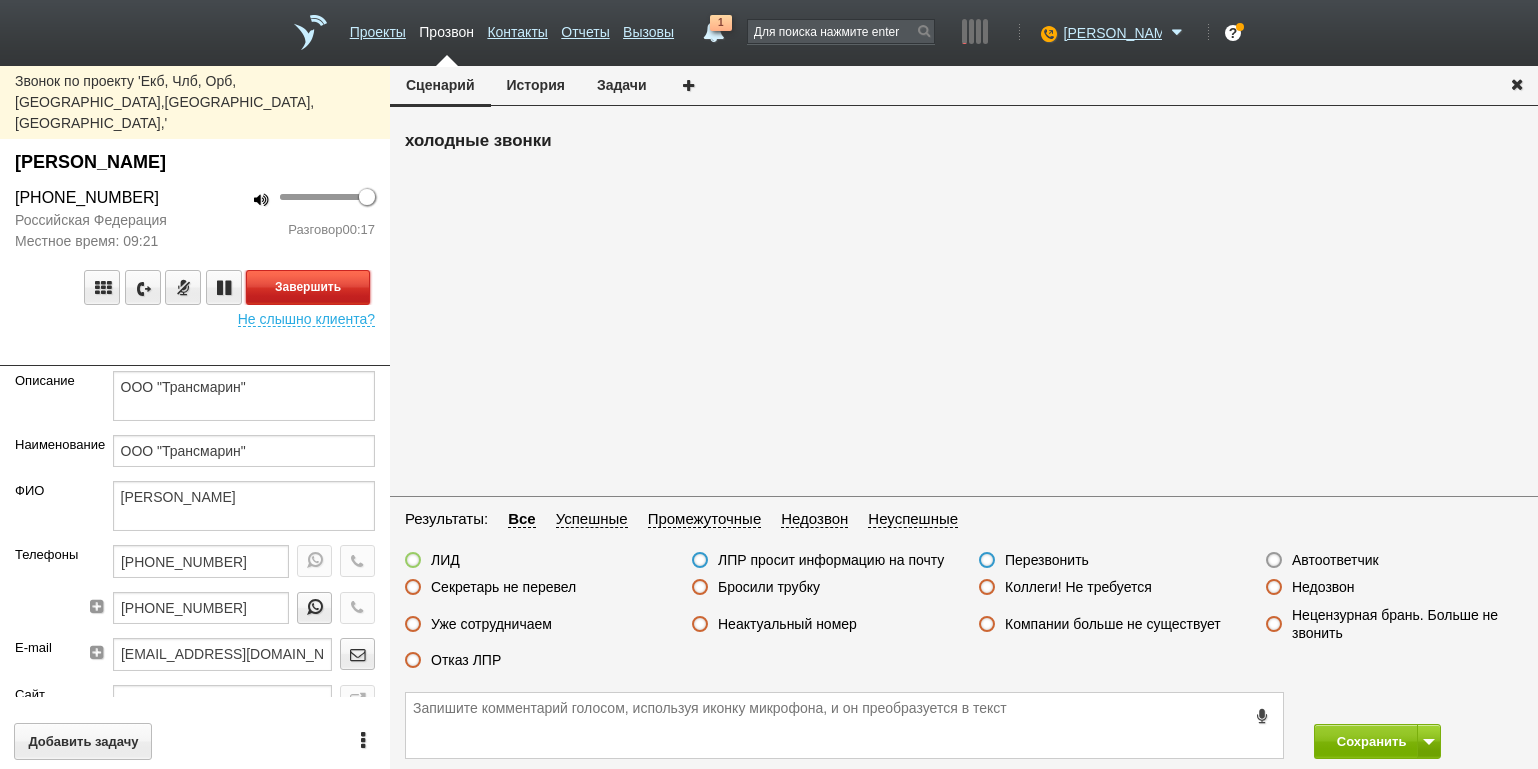 click on "Завершить" at bounding box center (308, 287) 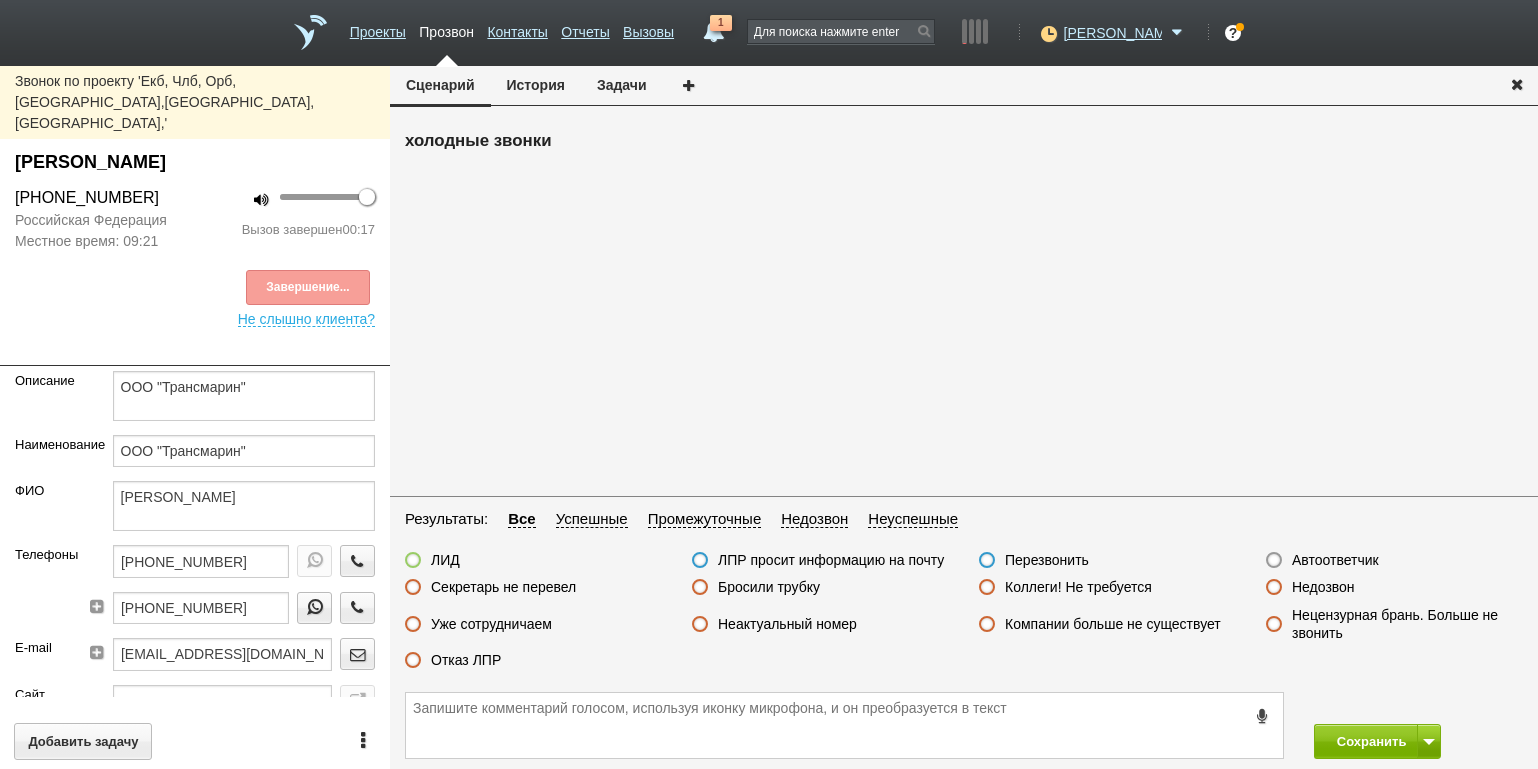 drag, startPoint x: 457, startPoint y: 665, endPoint x: 601, endPoint y: 687, distance: 145.67087 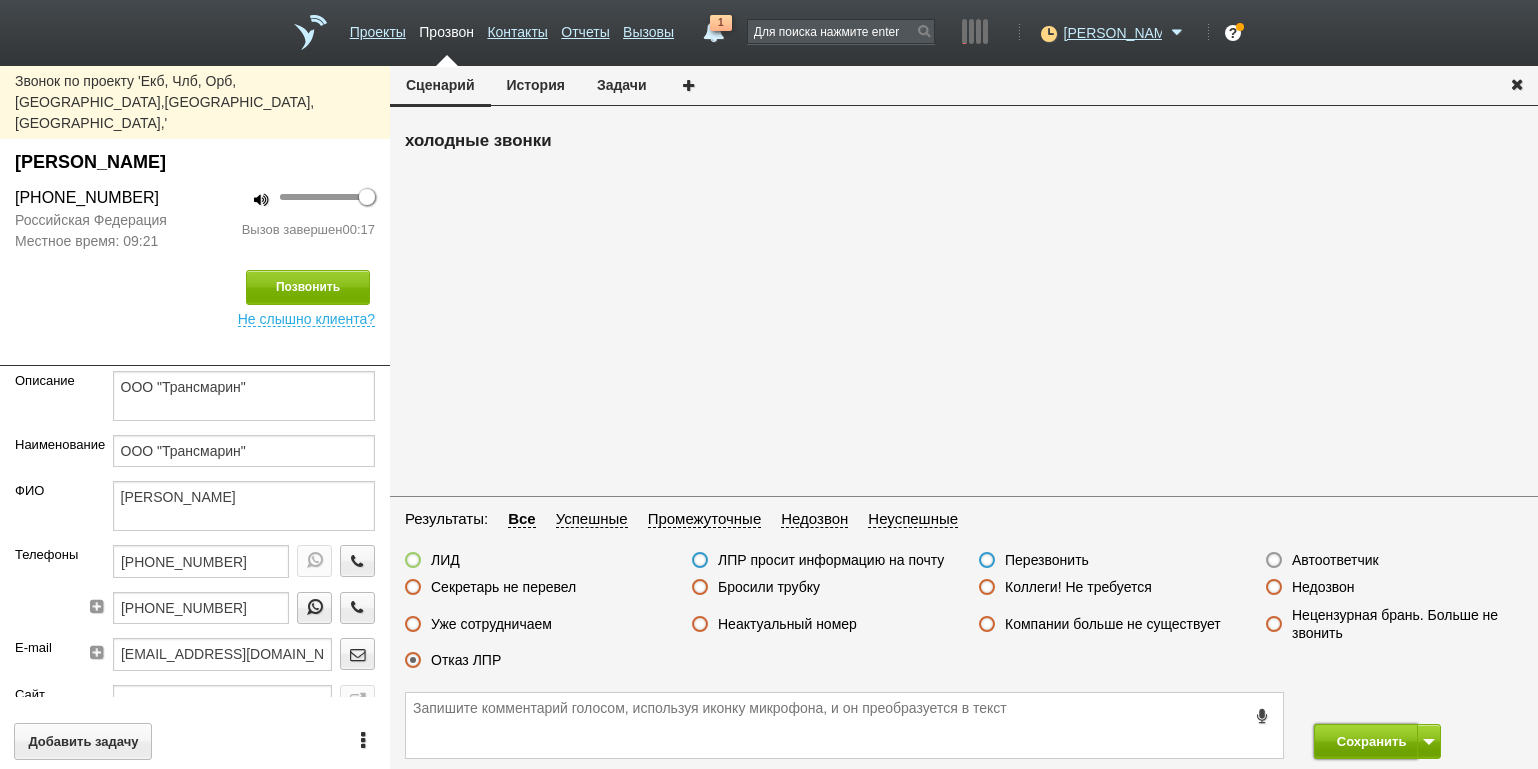 click on "Сохранить" at bounding box center [1366, 741] 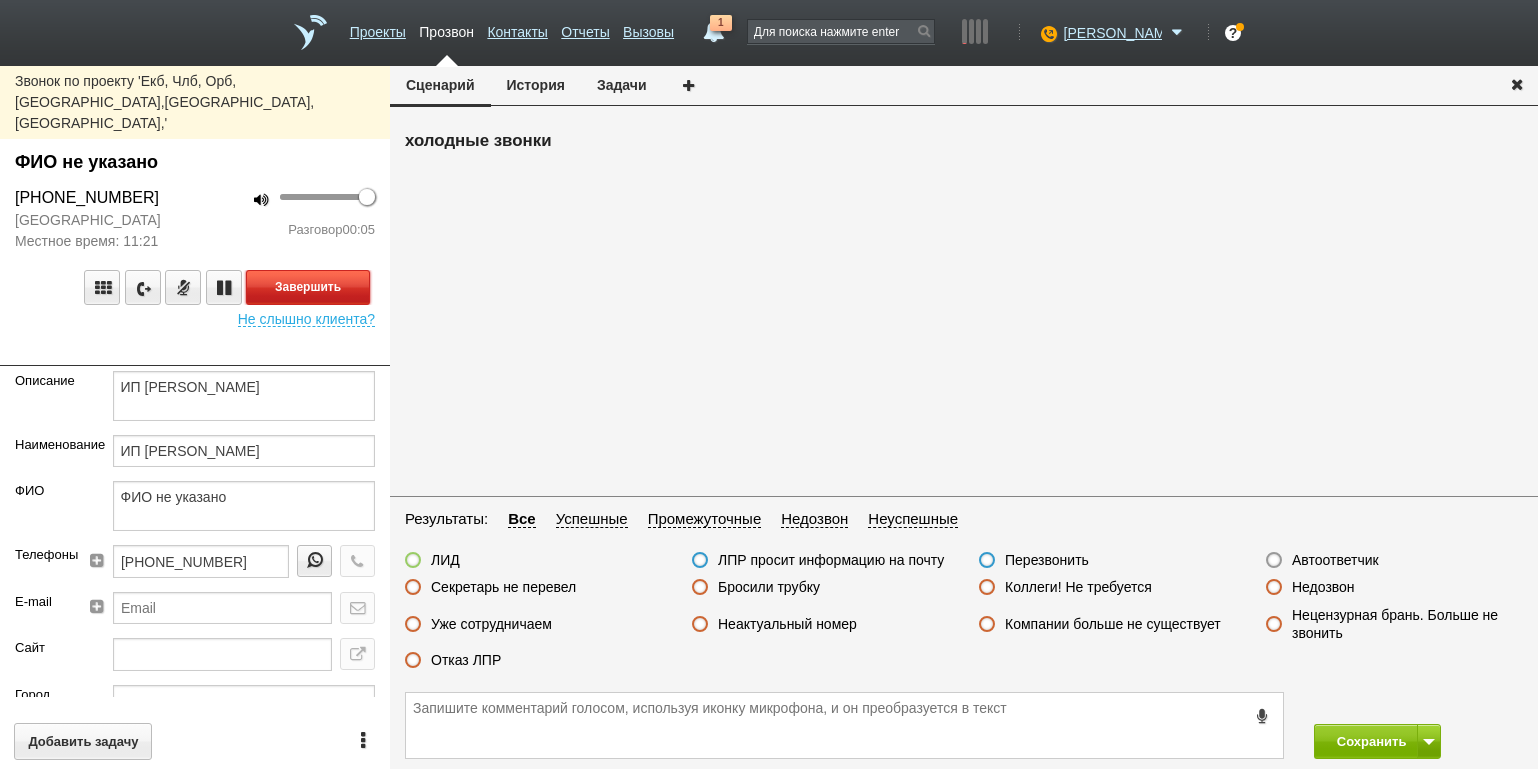 click on "Завершить" at bounding box center [308, 287] 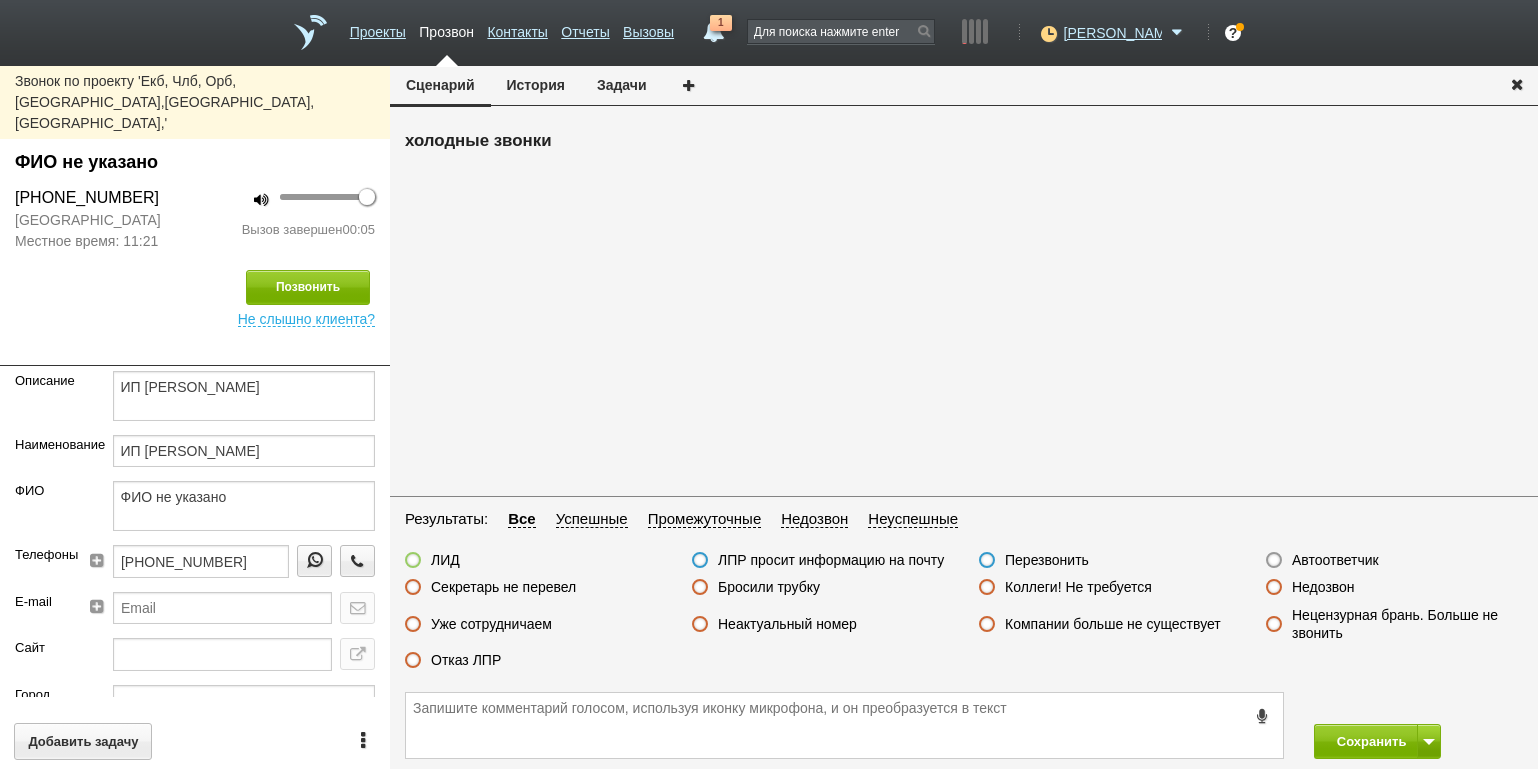 click on "Автоответчик" at bounding box center (1335, 560) 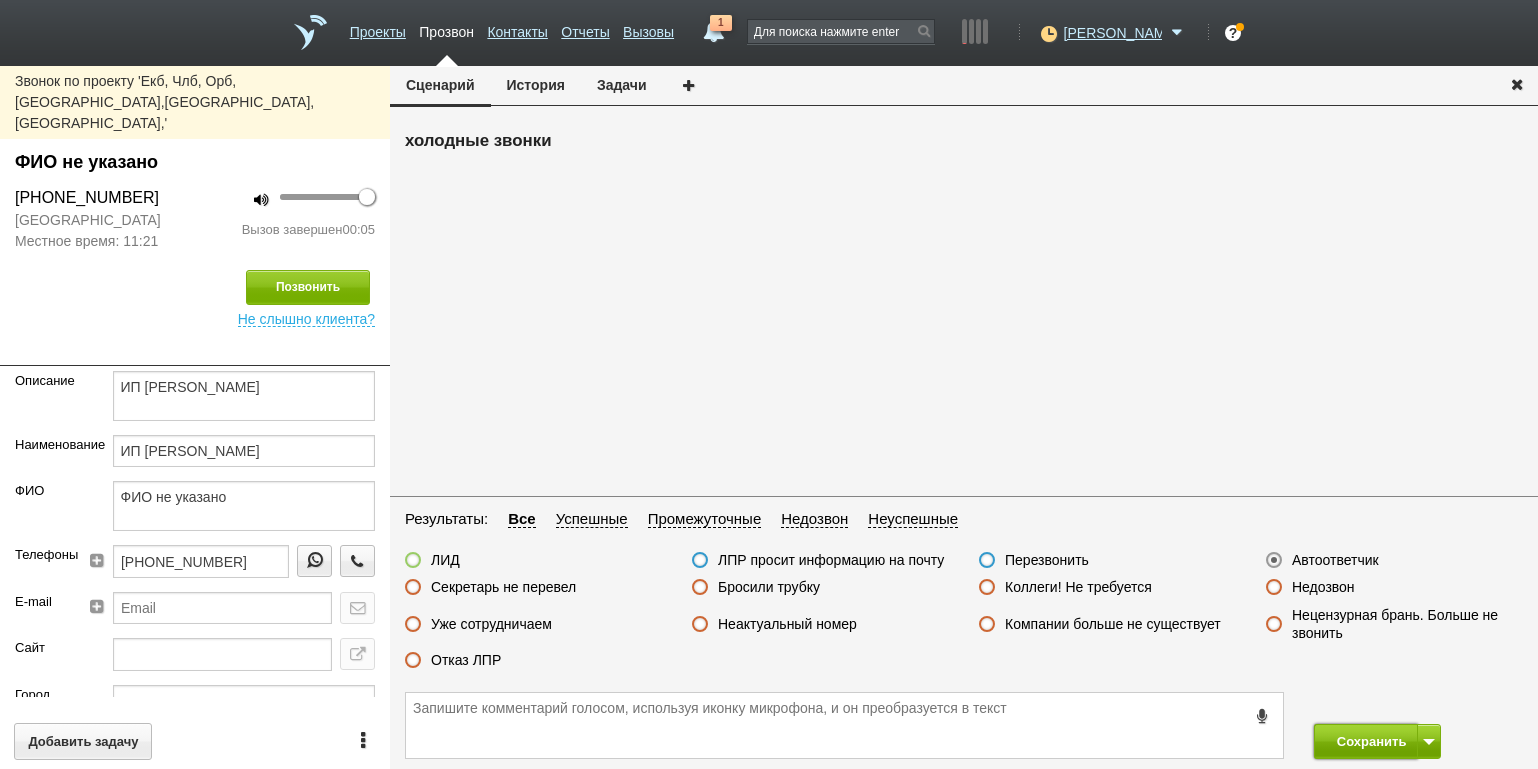 click on "Сохранить" at bounding box center [1366, 741] 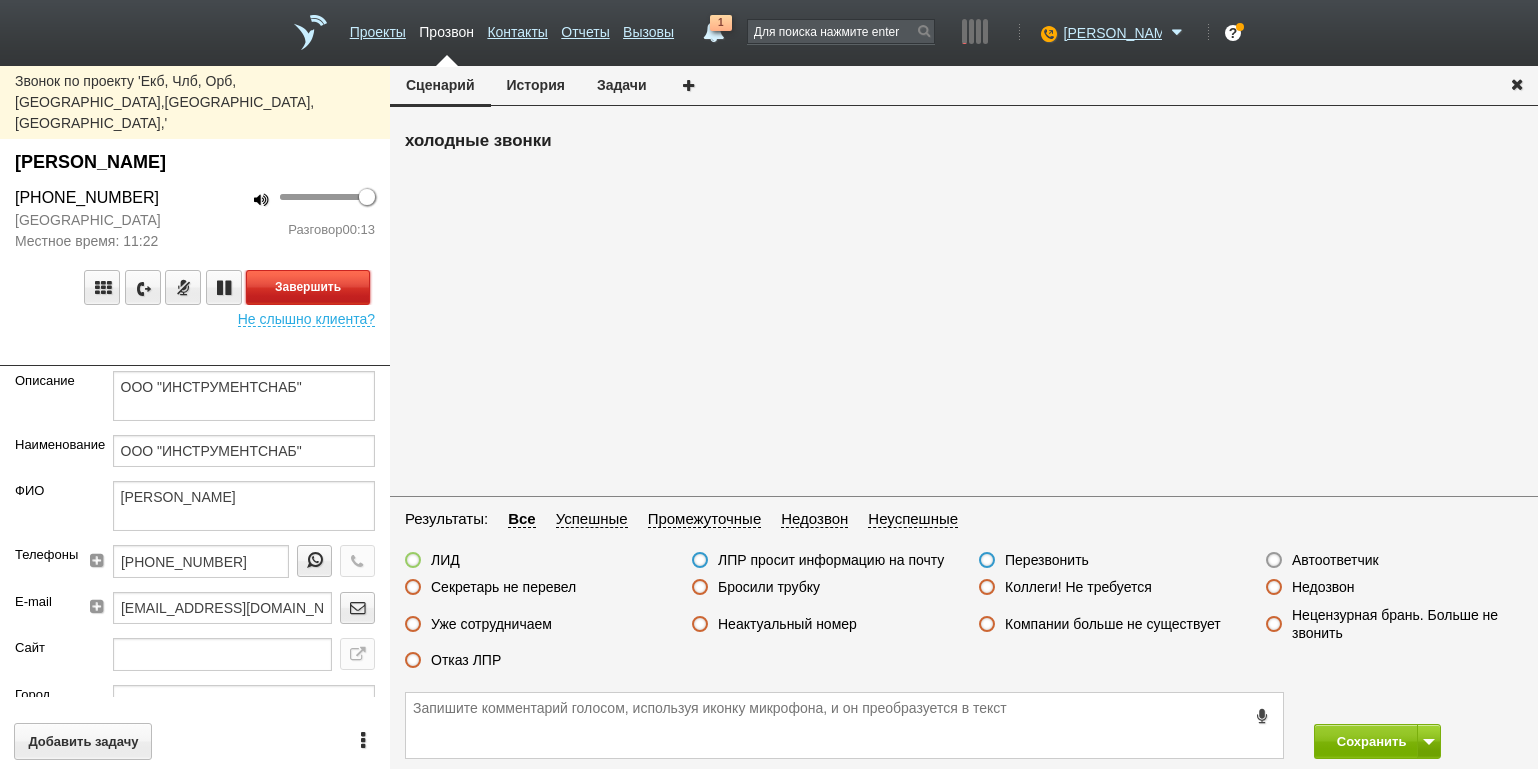 click on "Завершить" at bounding box center [308, 287] 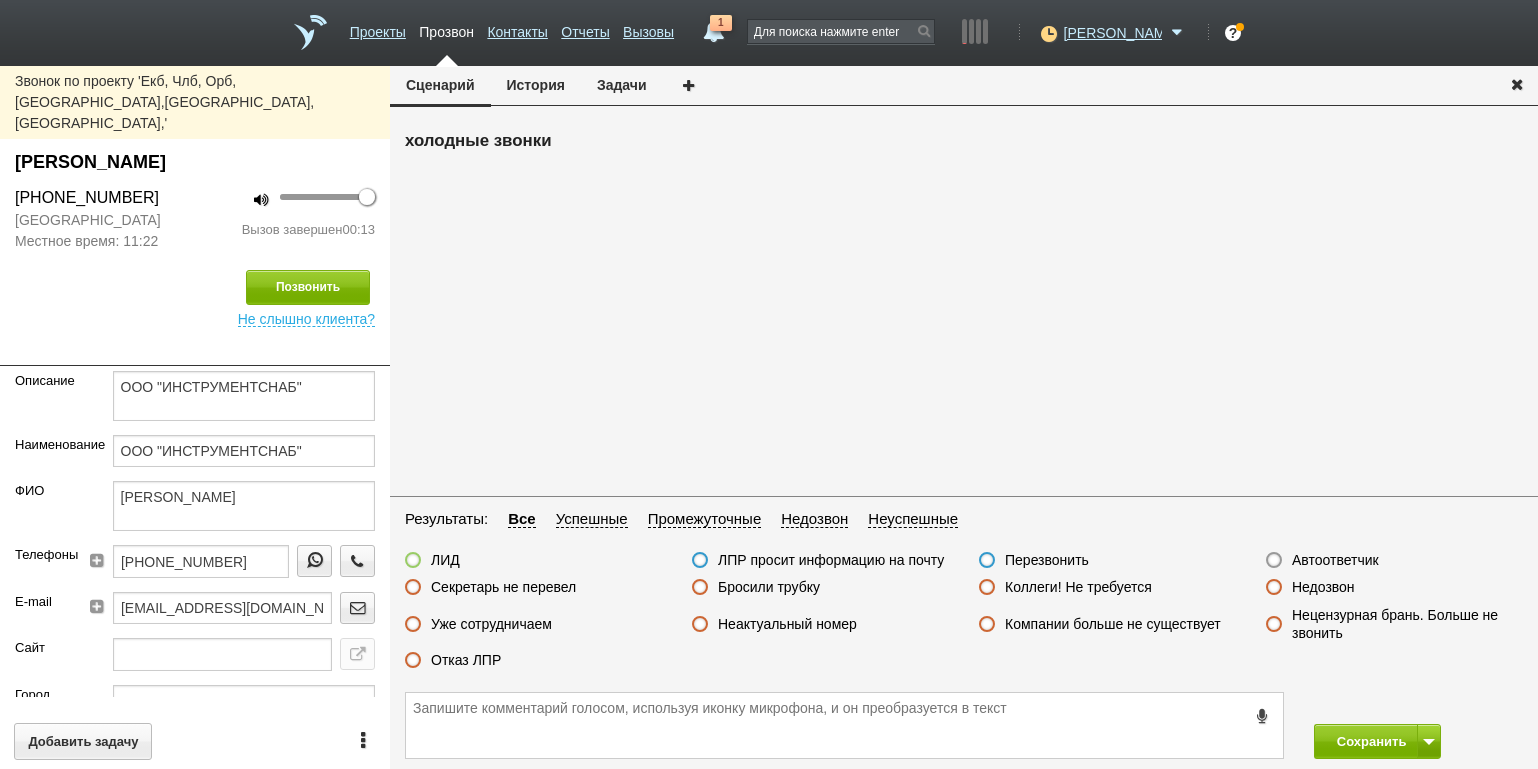 click on "Неактуальный номер" at bounding box center (787, 624) 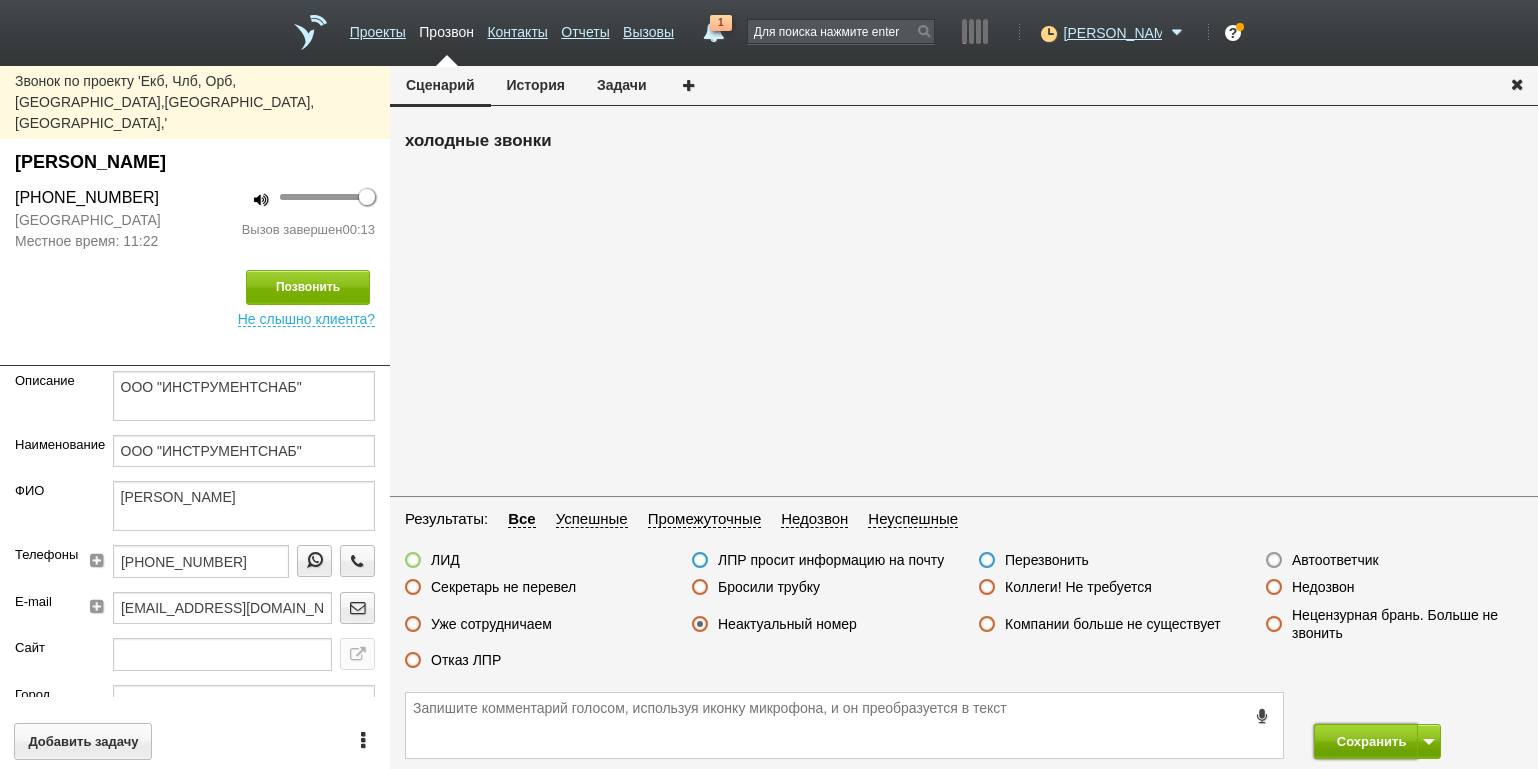 click on "Сохранить" at bounding box center [1366, 741] 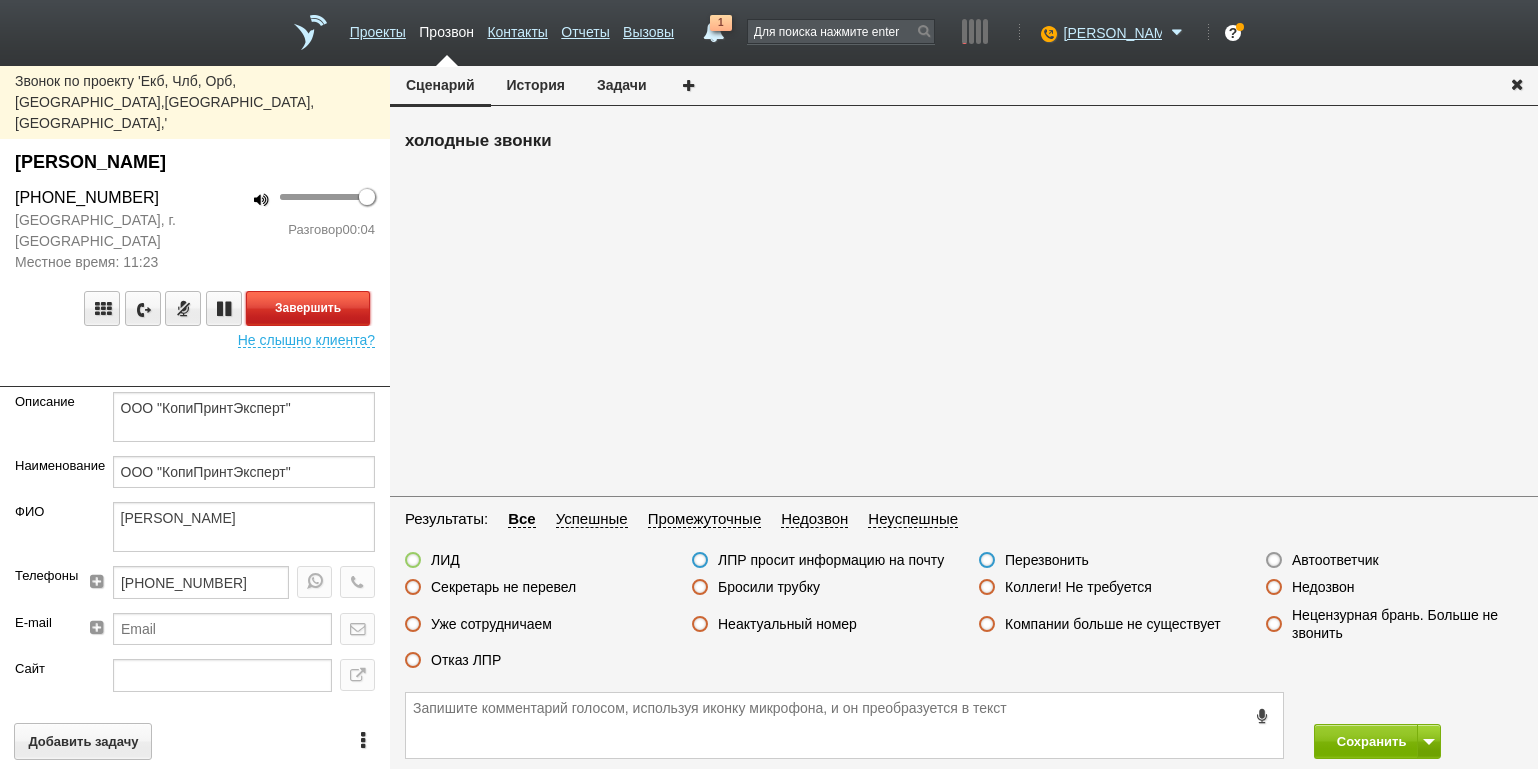 click on "Завершить" at bounding box center (308, 308) 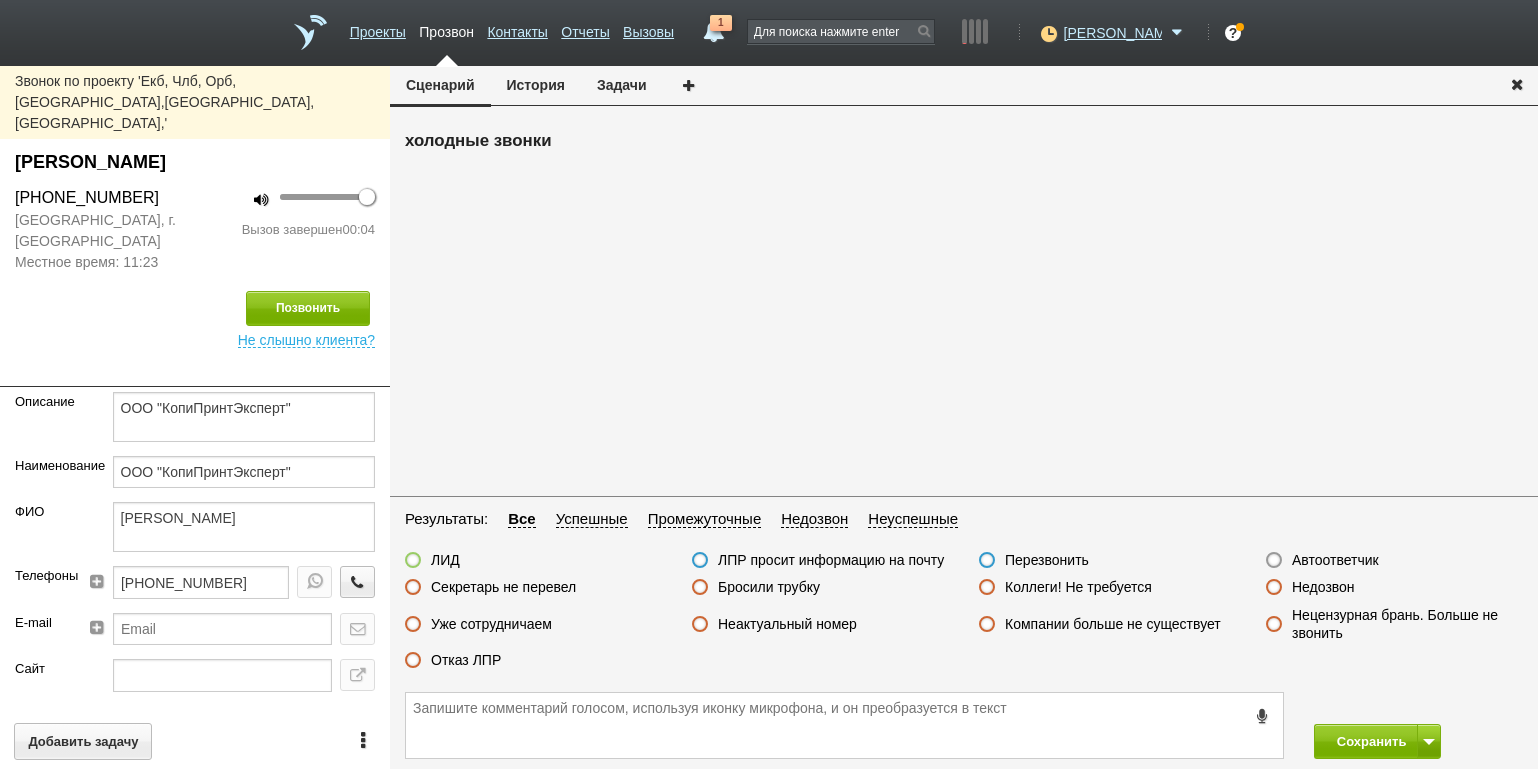 click on "Автоответчик" at bounding box center [1335, 560] 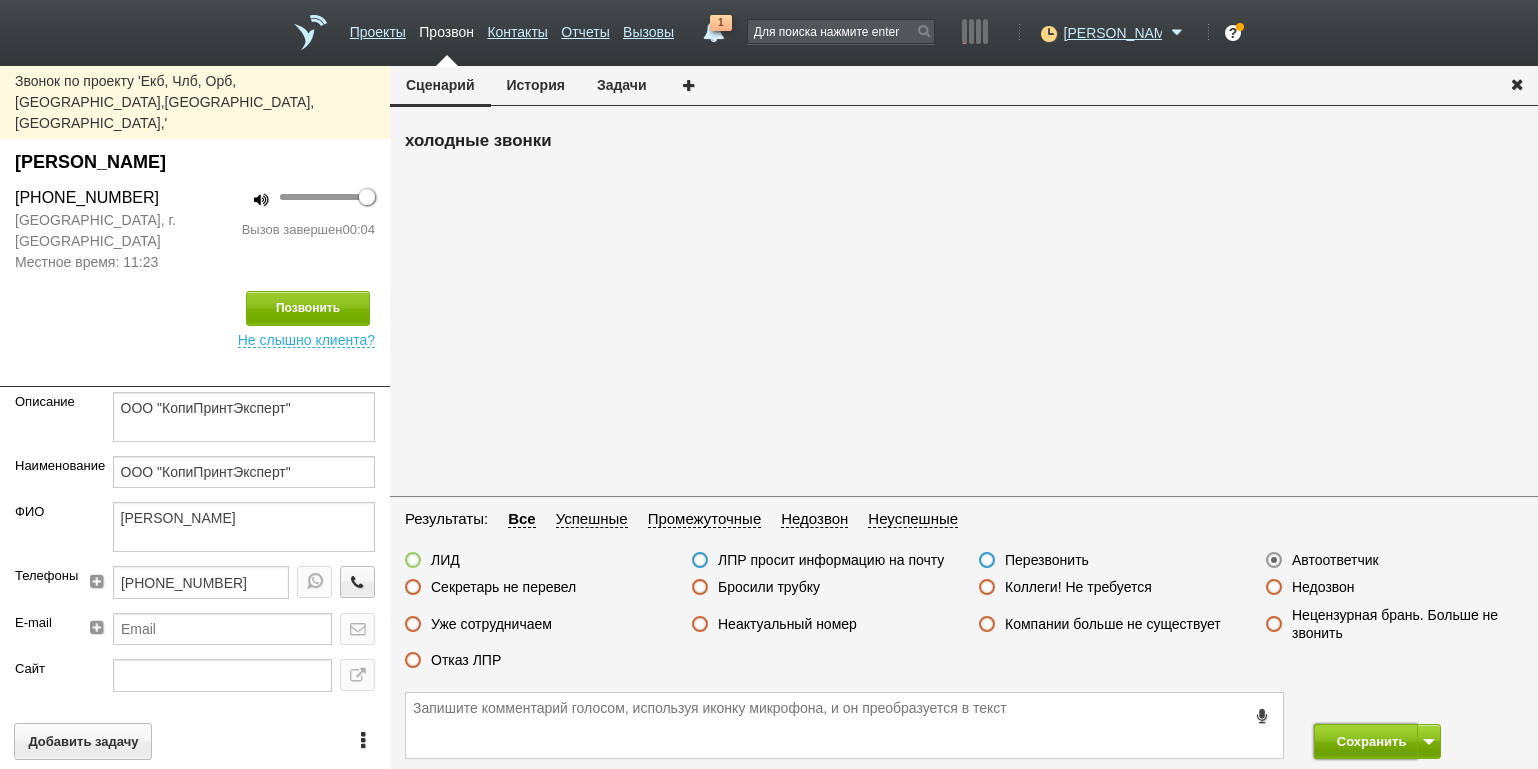 click on "Сохранить" at bounding box center (1366, 741) 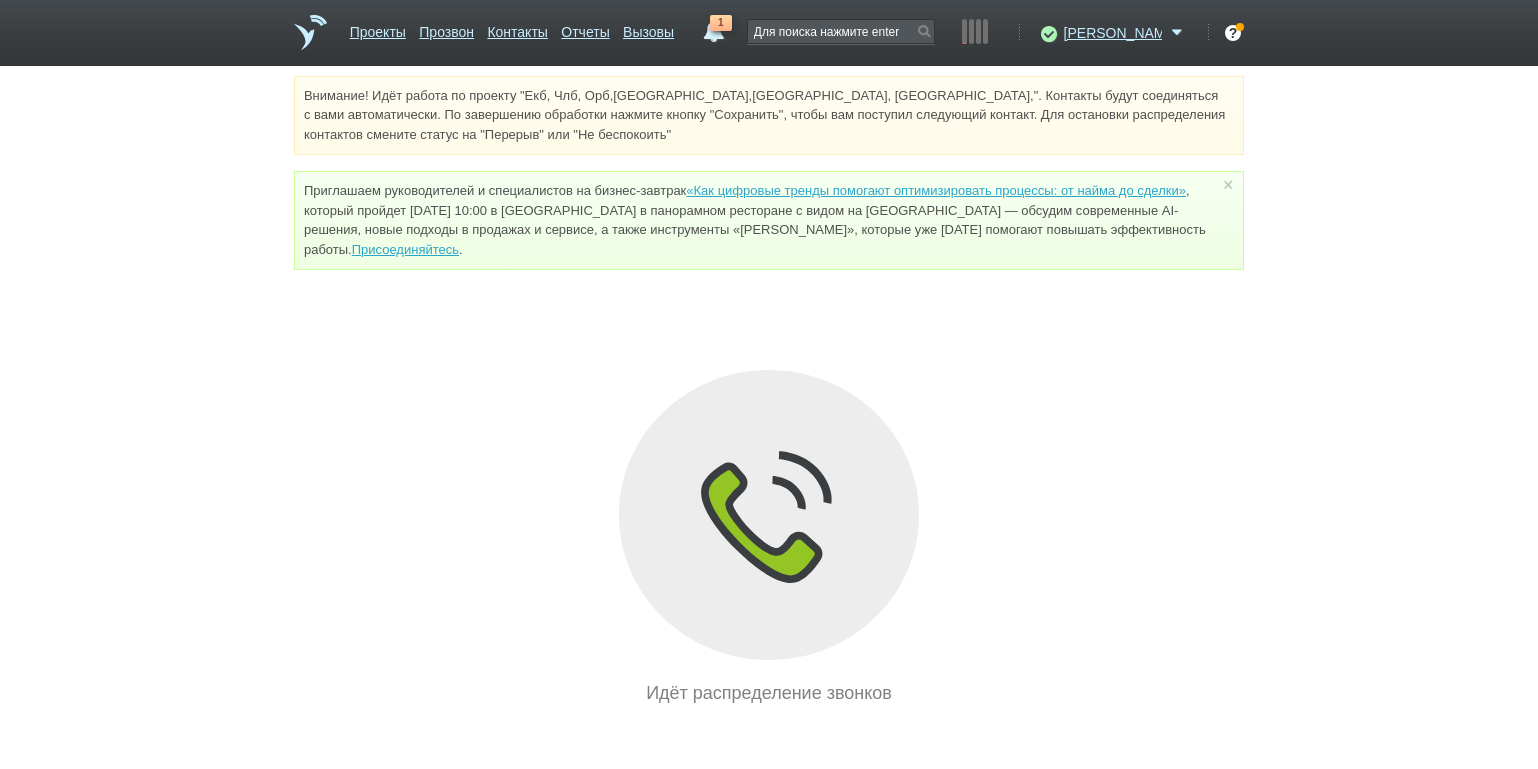 click on "Внимание! Идёт работа по проекту "Екб, Члб, Орб,[GEOGRAPHIC_DATA],[GEOGRAPHIC_DATA], [GEOGRAPHIC_DATA],". Контакты будут соединяться с вами автоматически. По завершению обработки нажмите кнопку "Сохранить", чтобы вам поступил следующий контакт. Для остановки распределения контактов смените статус на "Перерыв" или "Не беспокоить"
Приглашаем руководителей и специалистов на бизнес-завтрак  «Как цифровые тренды помогают оптимизировать процессы: от найма до сделки» Присоединяйтесь .
×
Идёт распределение звонков" at bounding box center (769, 391) 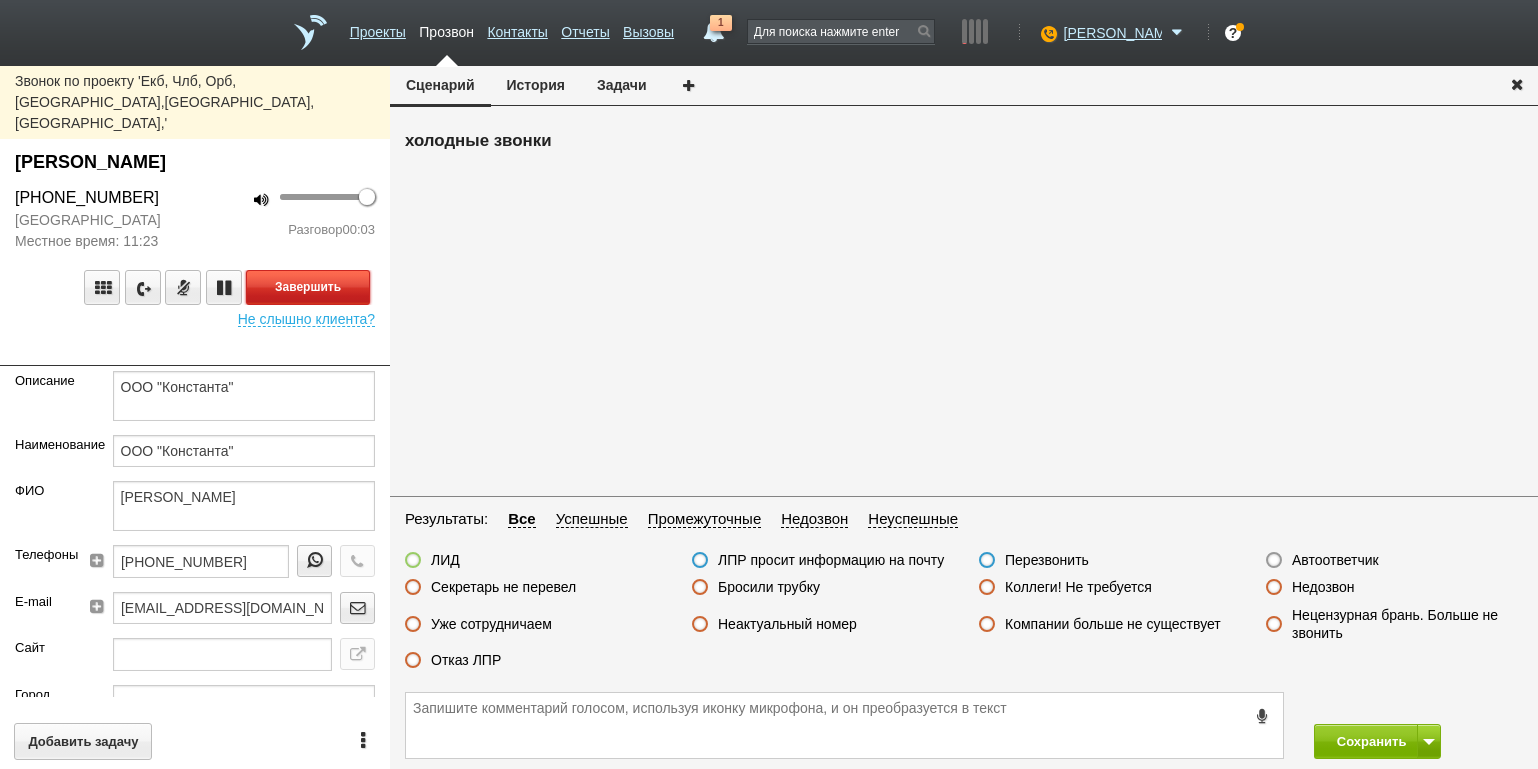 click on "Завершить" at bounding box center (308, 287) 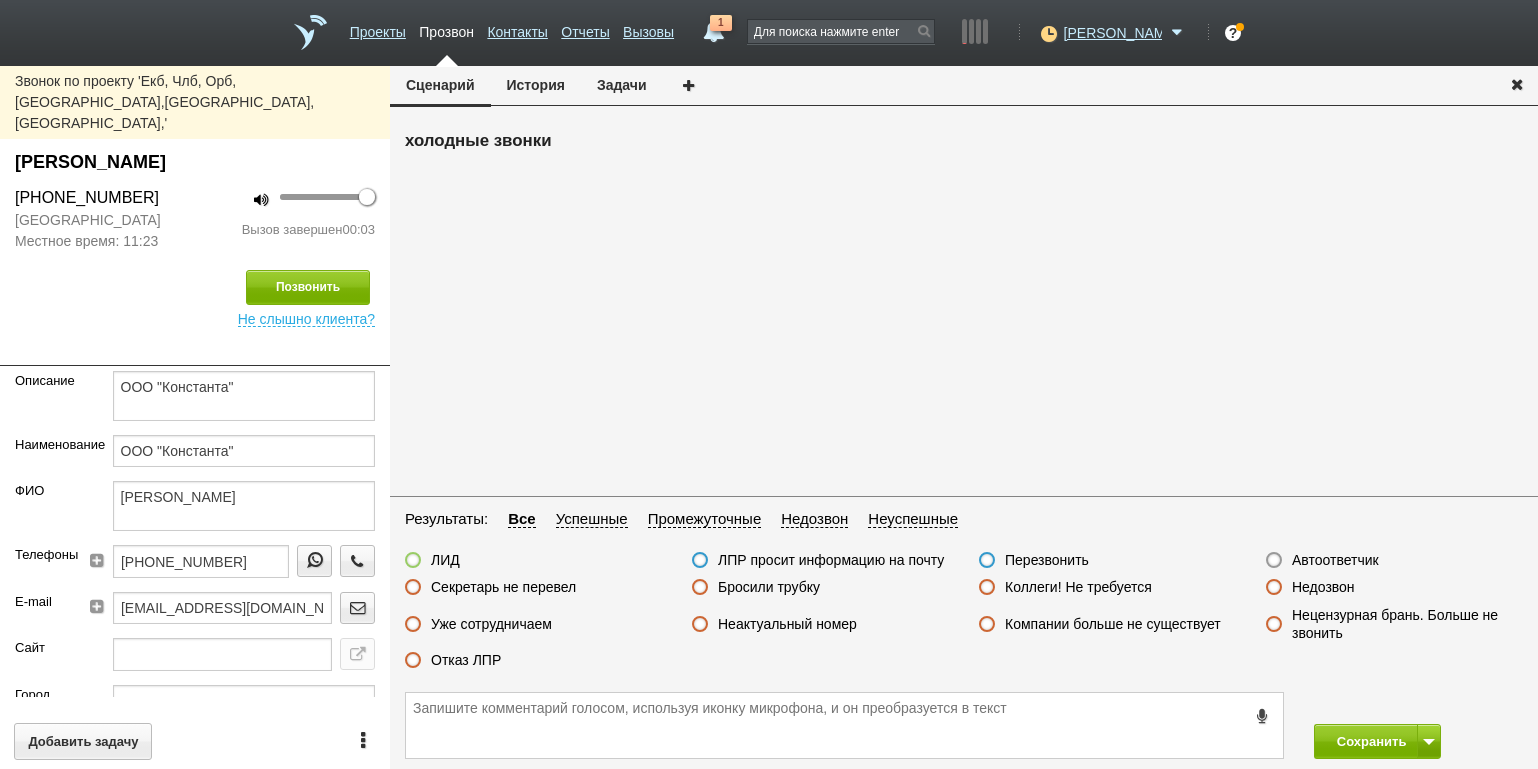 click on "Автоответчик" at bounding box center (1322, 561) 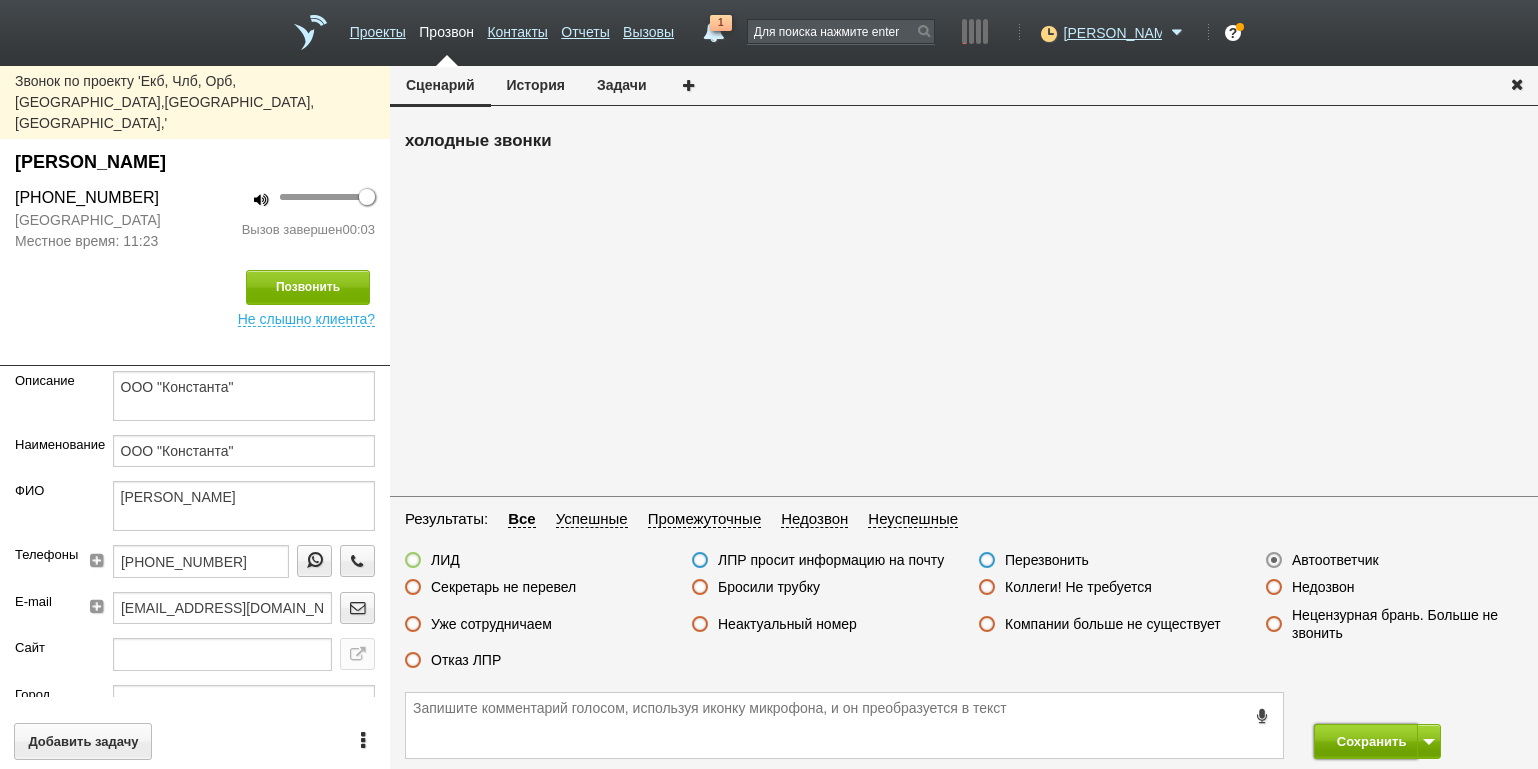click on "Сохранить" at bounding box center (1366, 741) 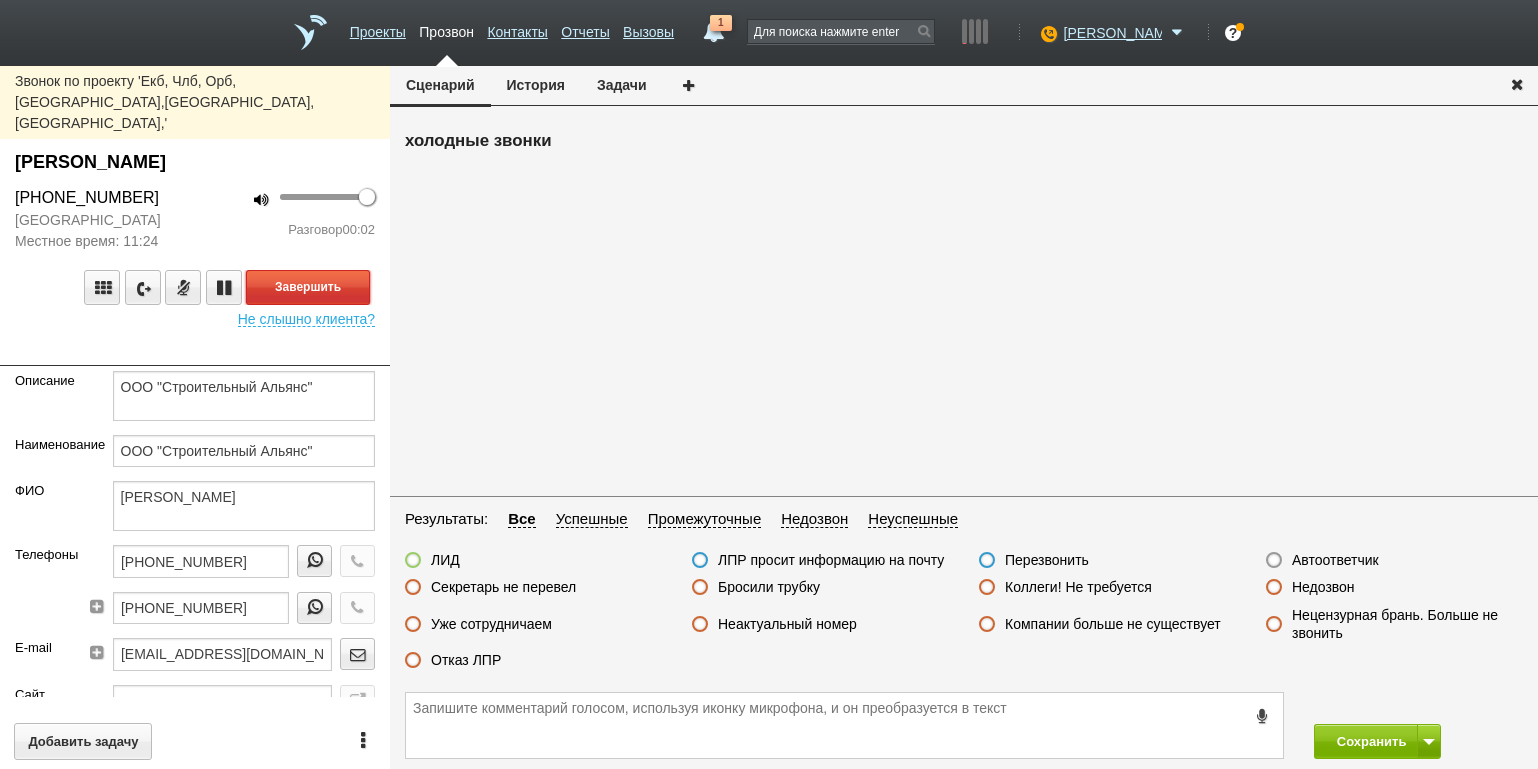 drag, startPoint x: 319, startPoint y: 240, endPoint x: 358, endPoint y: 266, distance: 46.872166 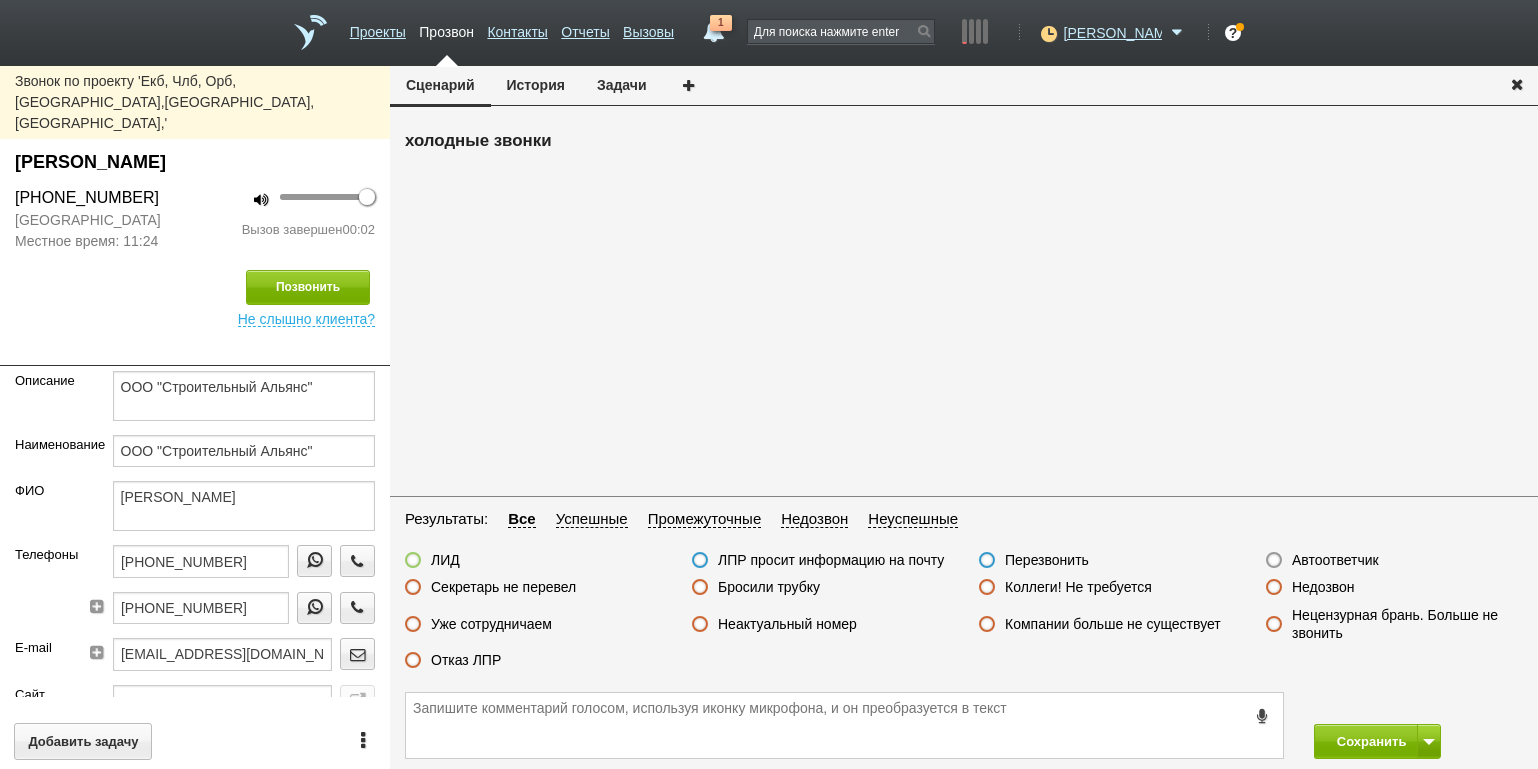 click on "Автоответчик" at bounding box center (1335, 560) 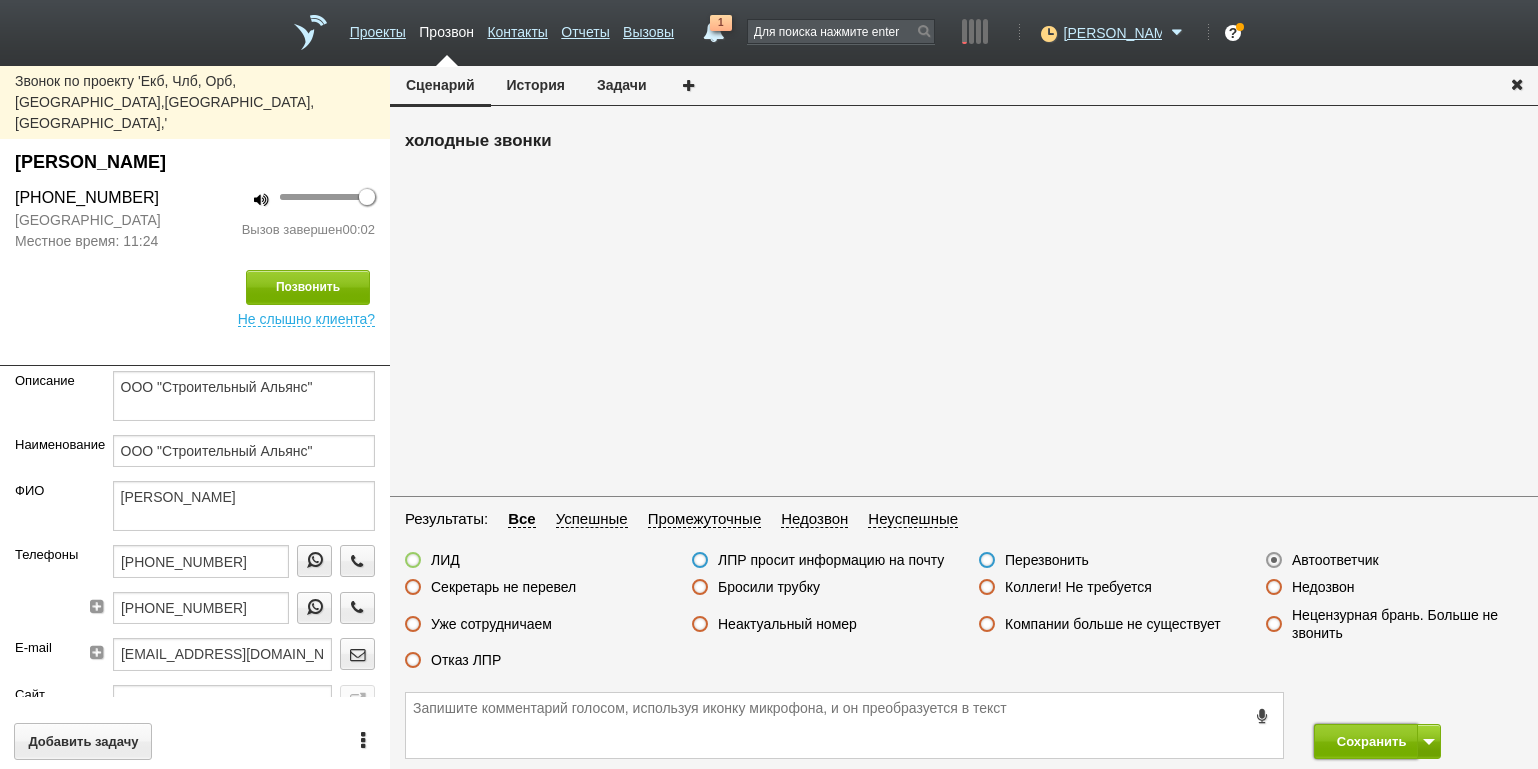 drag, startPoint x: 1373, startPoint y: 747, endPoint x: 1421, endPoint y: 733, distance: 50 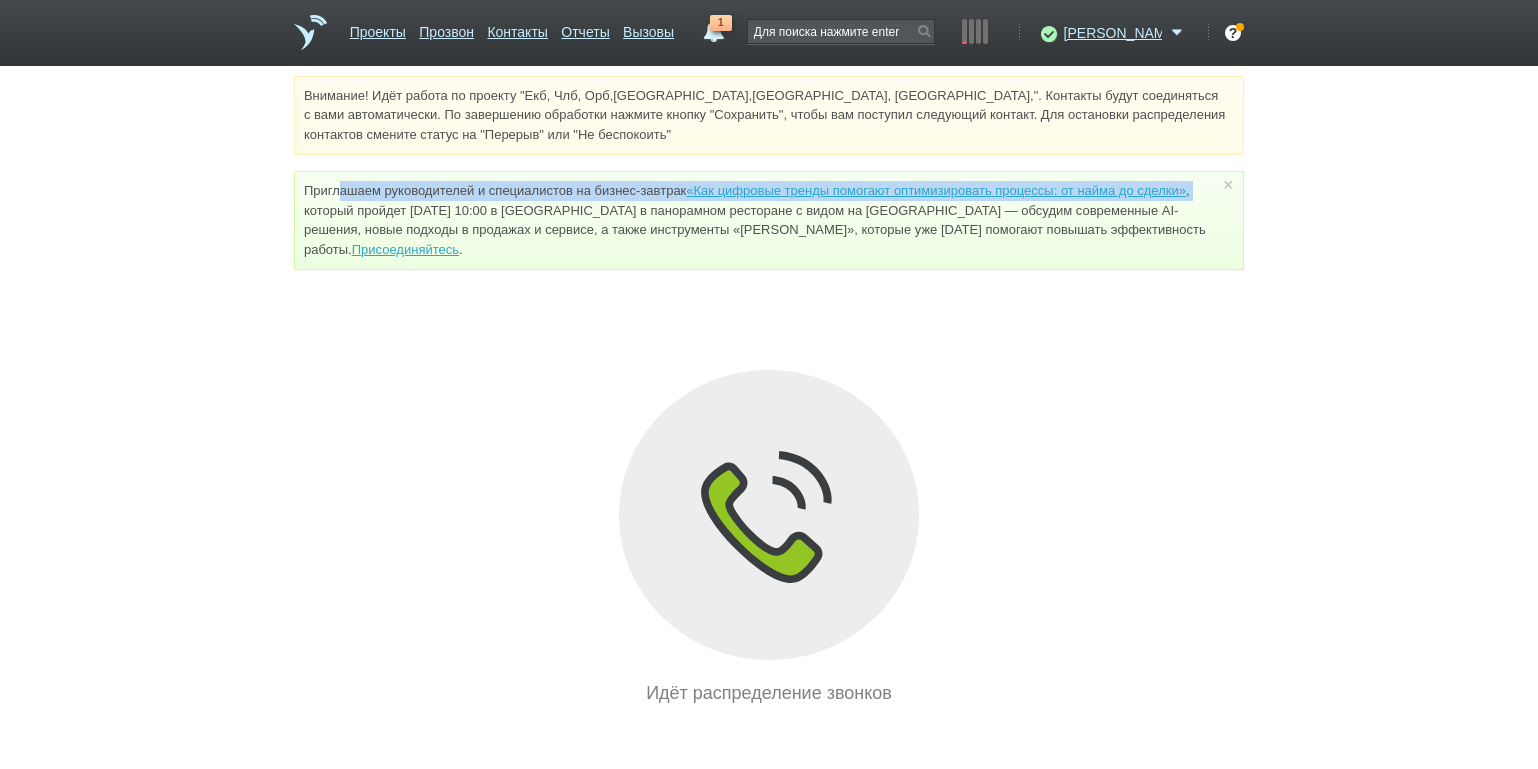 click on "Внимание! Идёт работа по проекту "Екб, Члб, Орб,[GEOGRAPHIC_DATA],[GEOGRAPHIC_DATA], [GEOGRAPHIC_DATA],". Контакты будут соединяться с вами автоматически. По завершению обработки нажмите кнопку "Сохранить", чтобы вам поступил следующий контакт. Для остановки распределения контактов смените статус на "Перерыв" или "Не беспокоить"
Приглашаем руководителей и специалистов на бизнес-завтрак  «Как цифровые тренды помогают оптимизировать процессы: от найма до сделки» Присоединяйтесь .
×
Идёт распределение звонков" at bounding box center [769, 391] 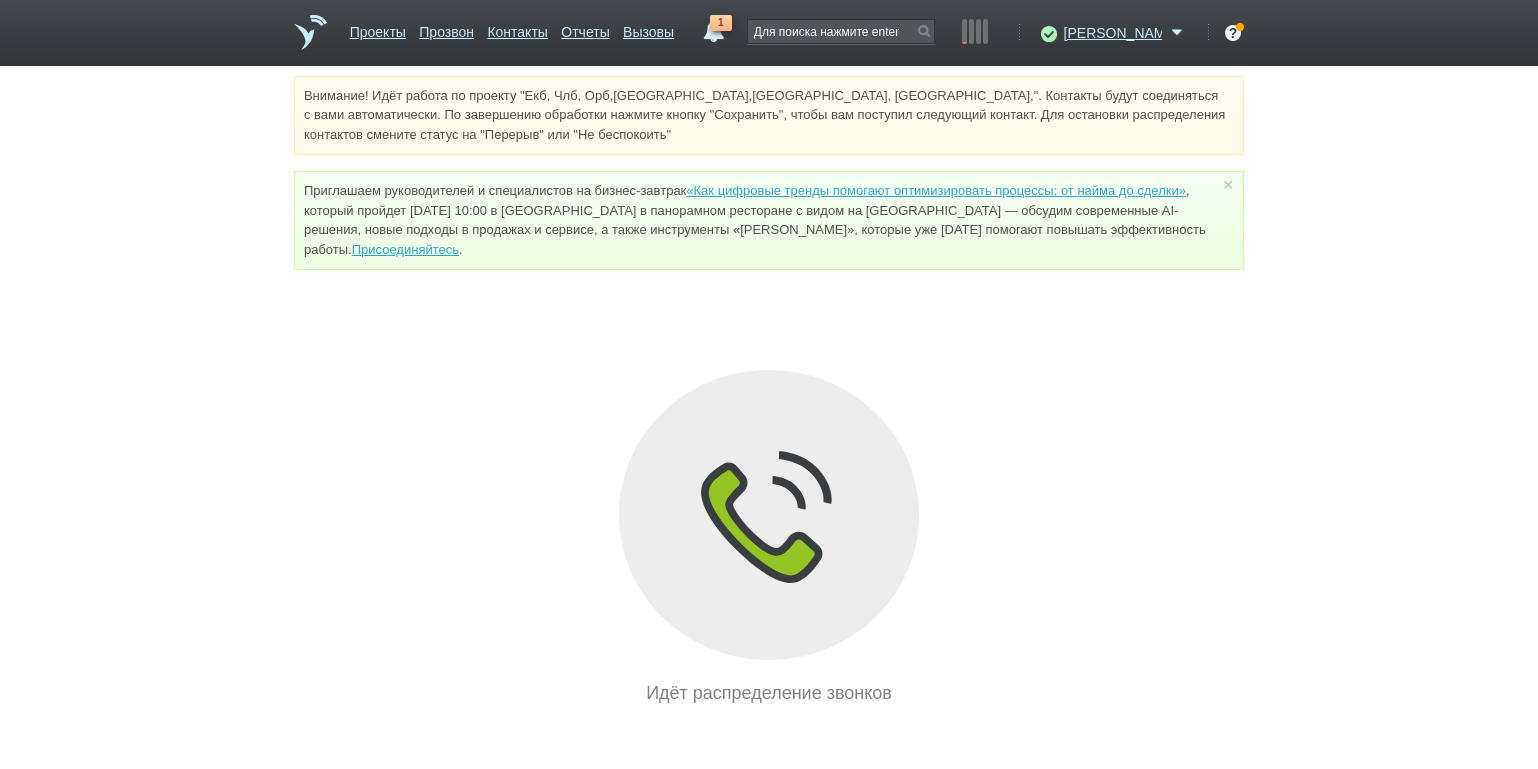click on "Идёт распределение звонков" at bounding box center [769, 538] 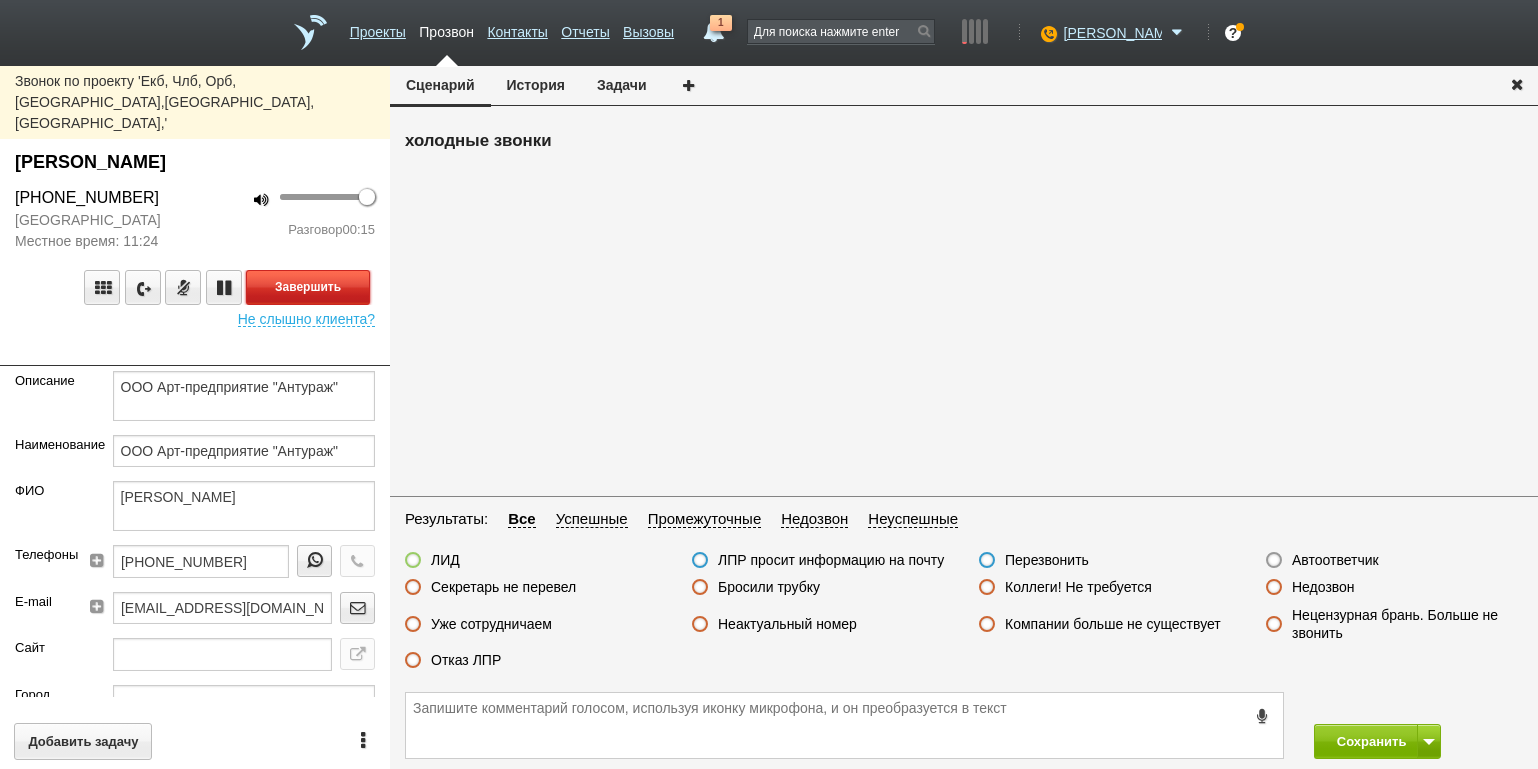 click on "Завершить" at bounding box center [308, 287] 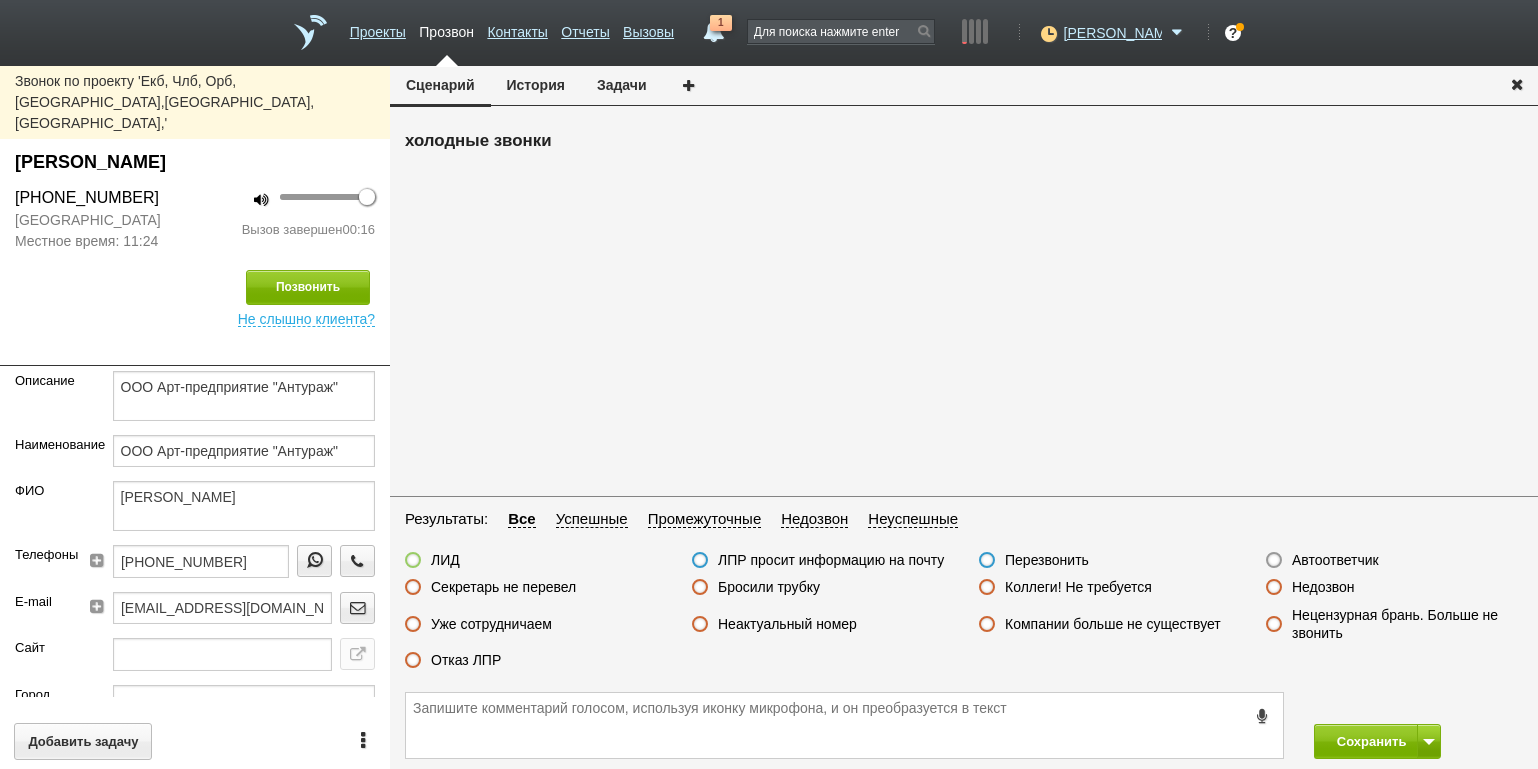 click on "Задачи" at bounding box center [622, 85] 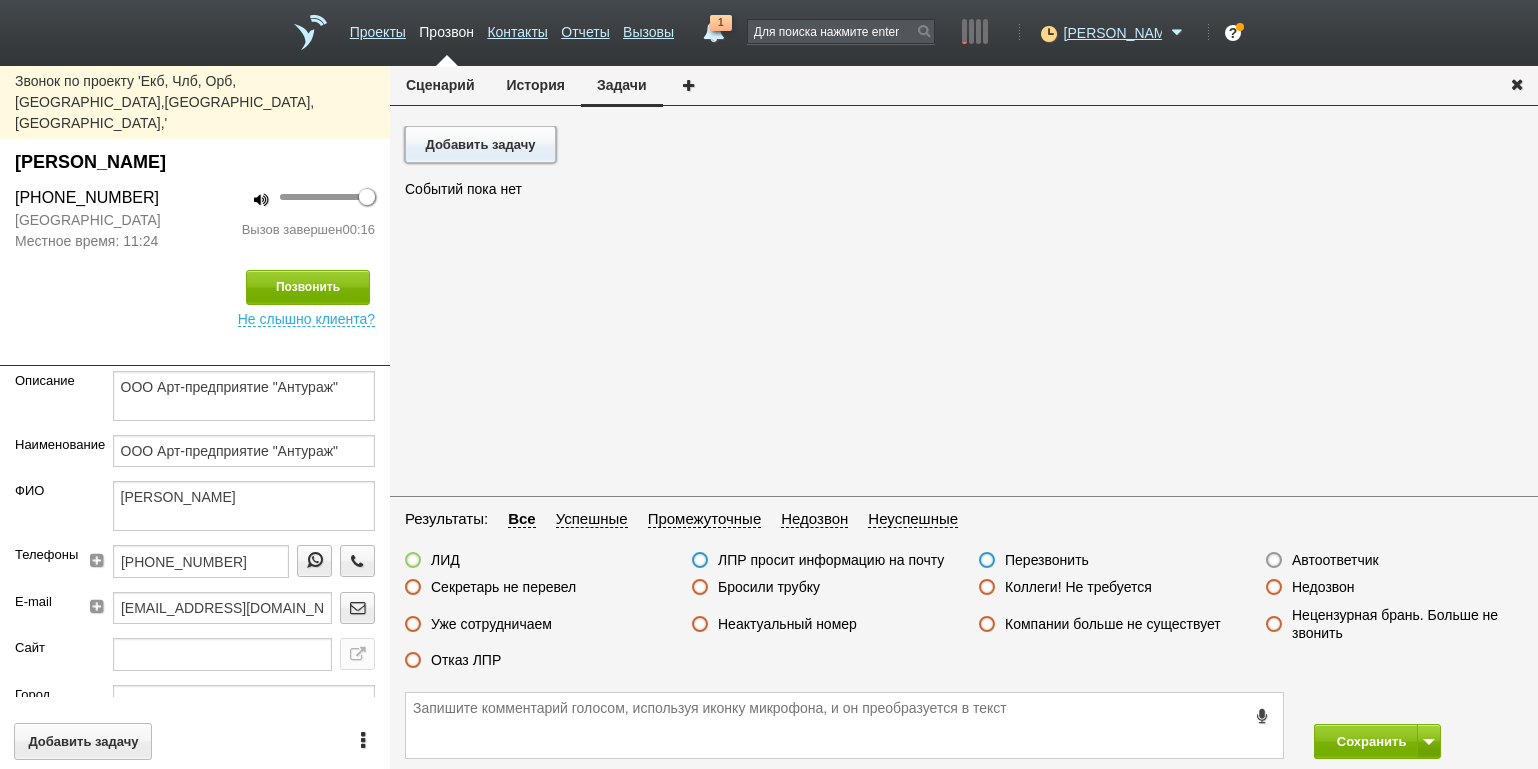 click on "Добавить задачу" at bounding box center (480, 144) 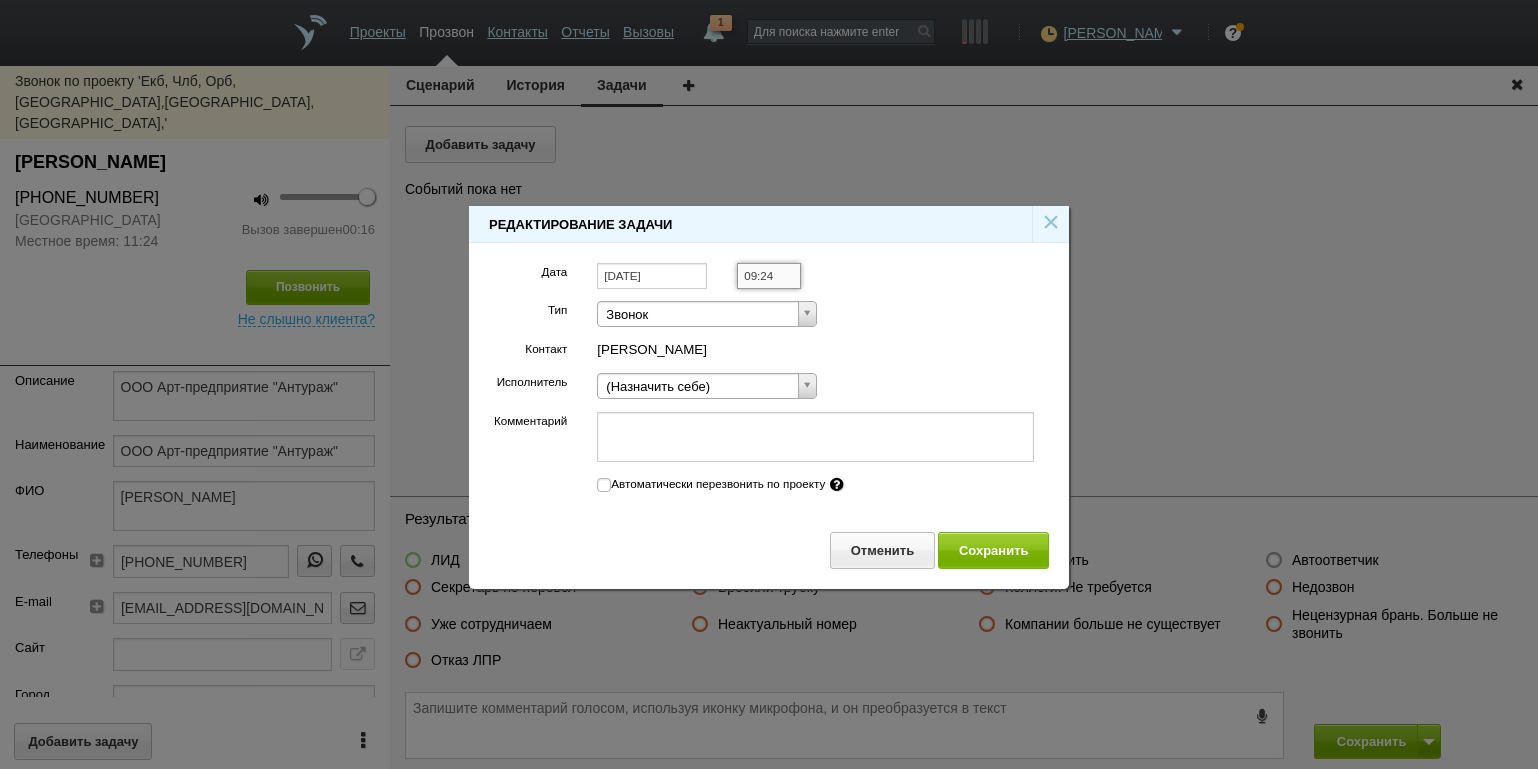 click on "09:24" at bounding box center [768, 276] 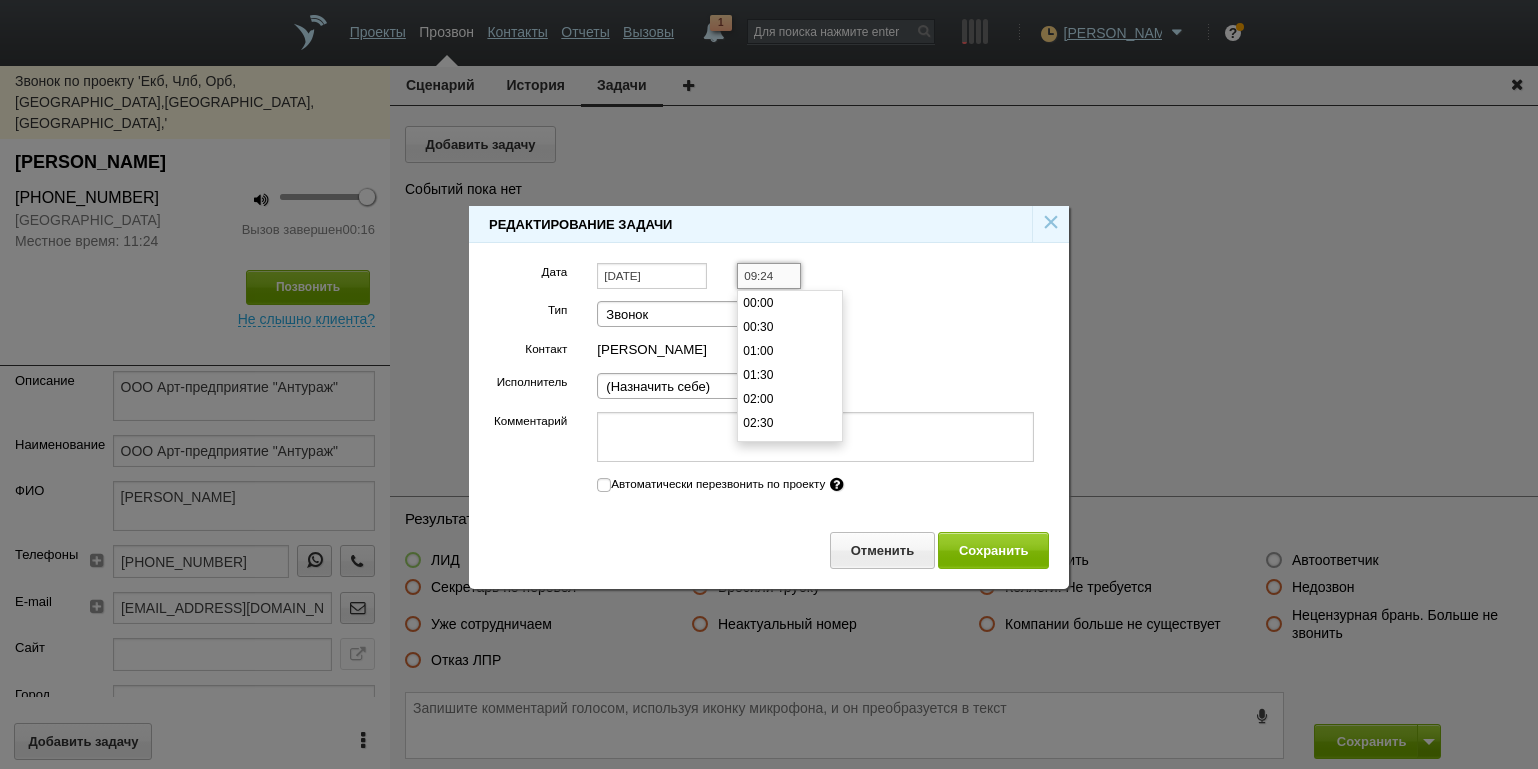scroll, scrollTop: 432, scrollLeft: 0, axis: vertical 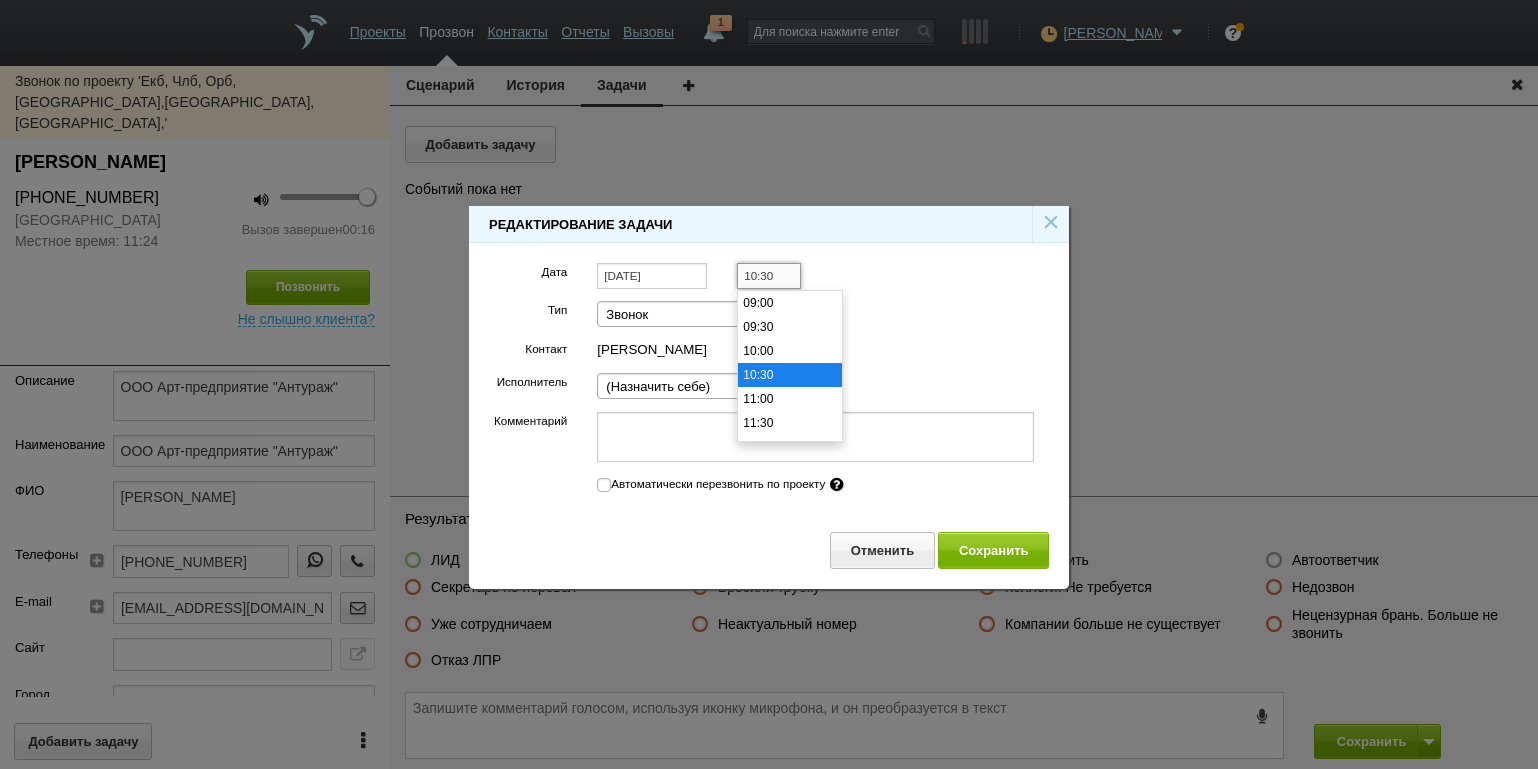 click on "10:30" at bounding box center [790, 375] 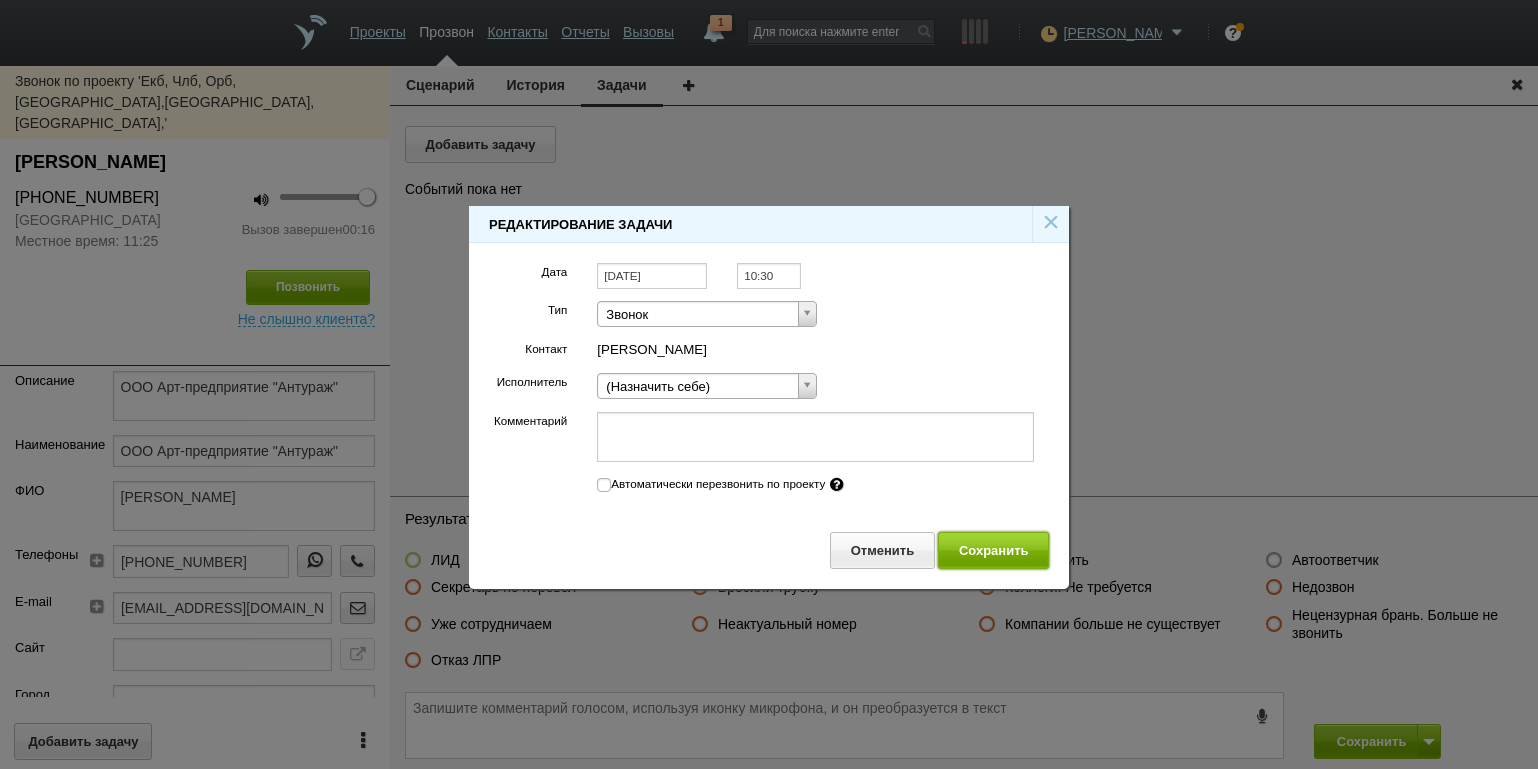 click on "Сохранить" at bounding box center [993, 550] 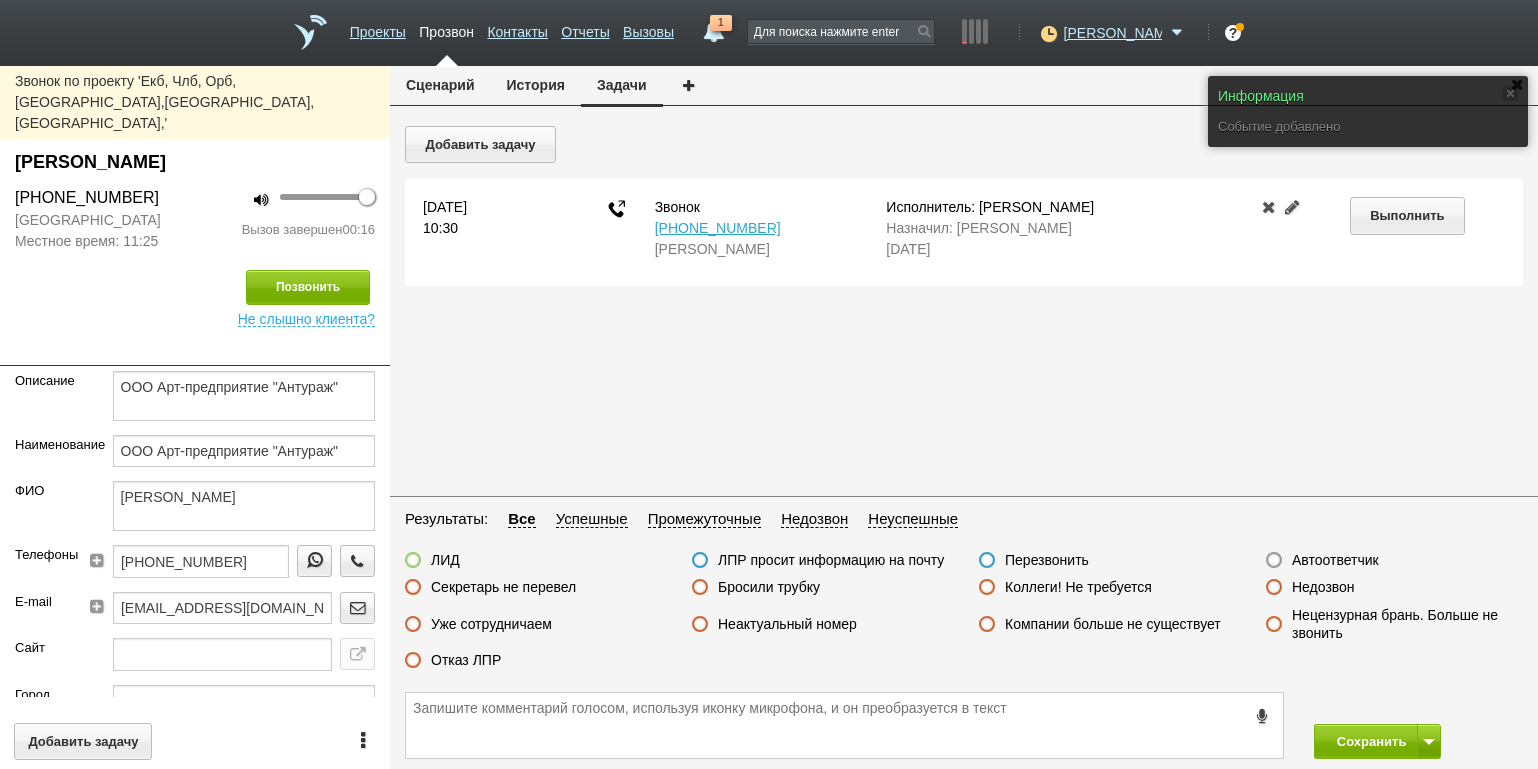 click on "Перезвонить" at bounding box center [1047, 560] 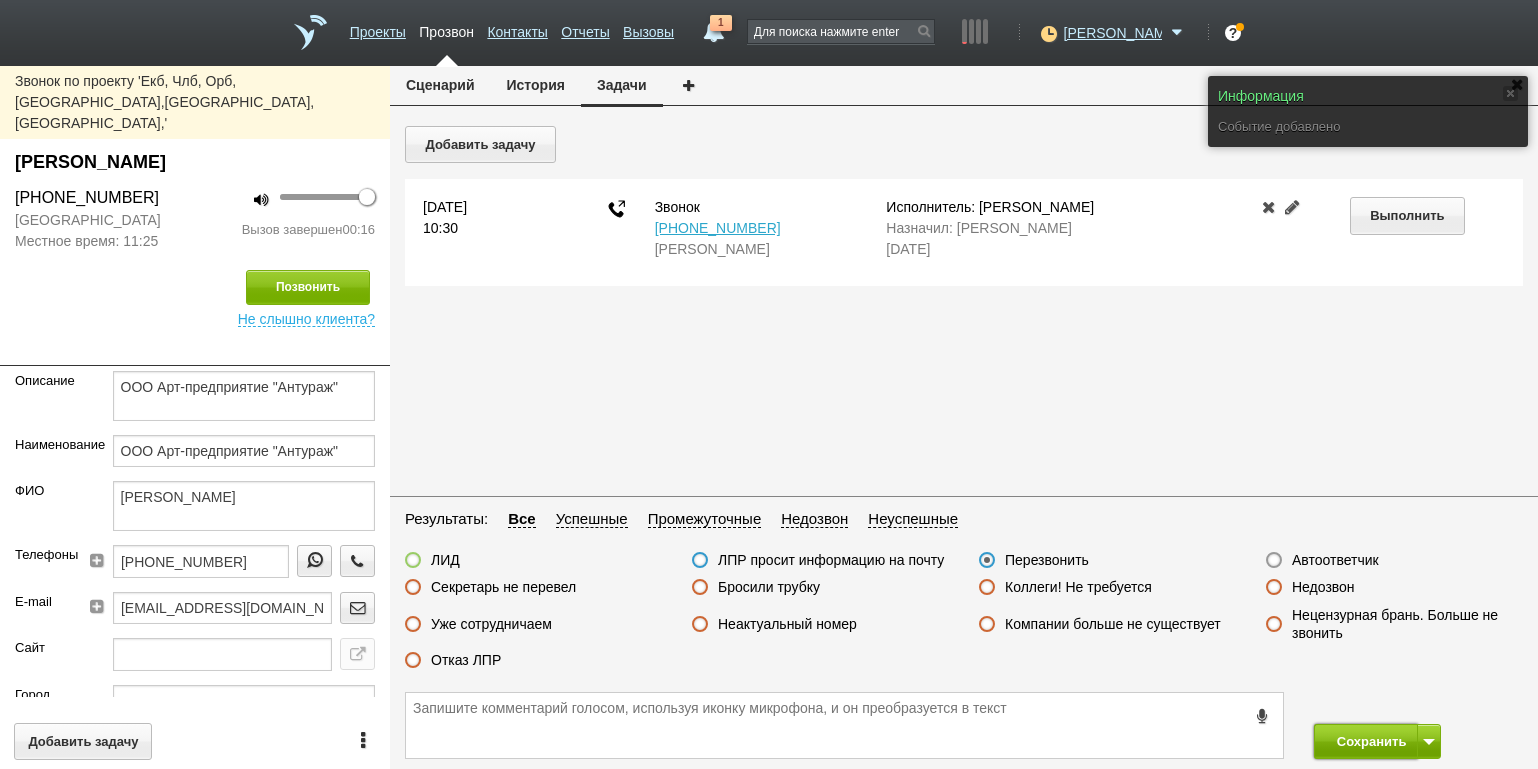 click on "Сохранить" at bounding box center (1366, 741) 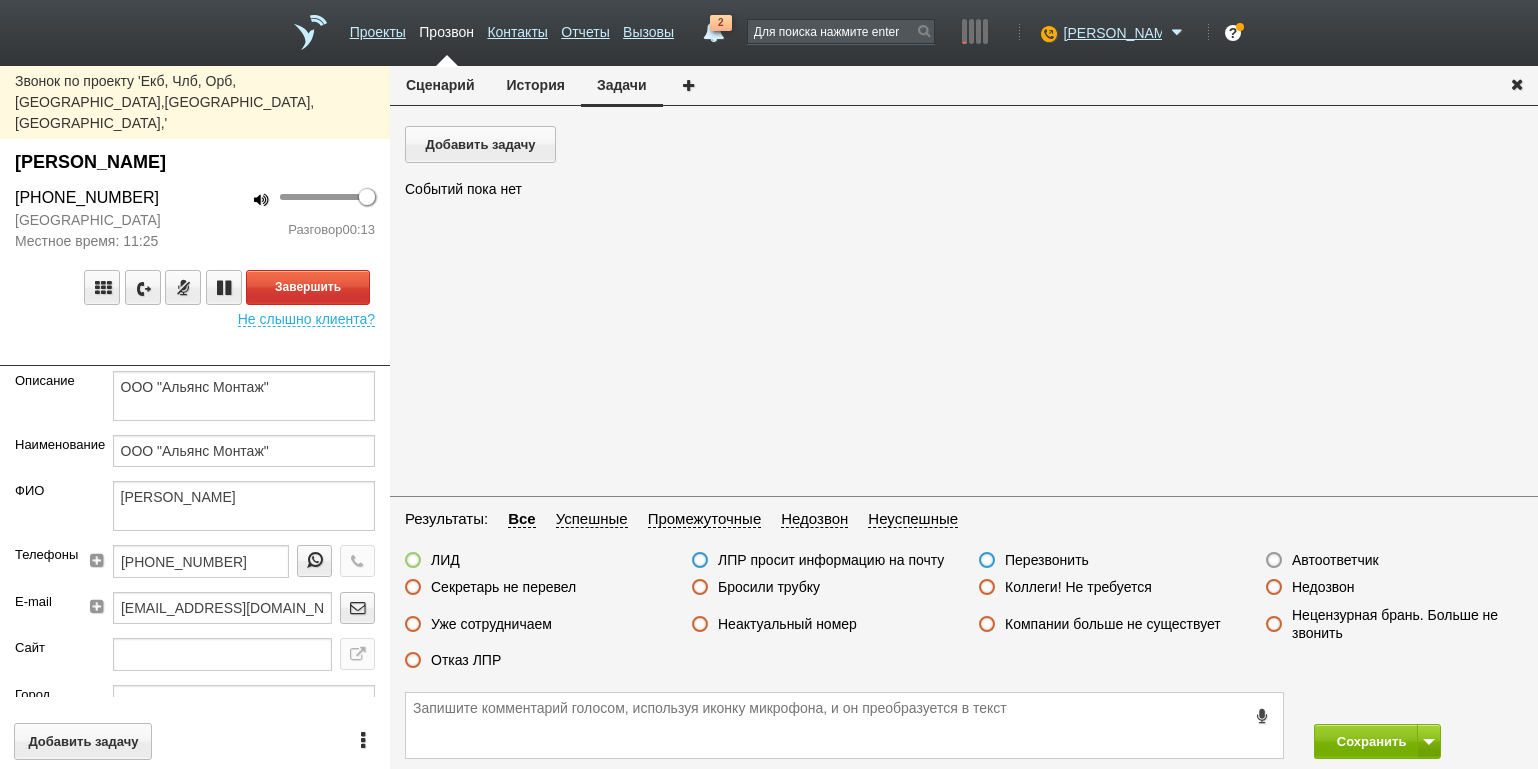 click on "[GEOGRAPHIC_DATA] Местное время: 11:25" at bounding box center [97, 231] 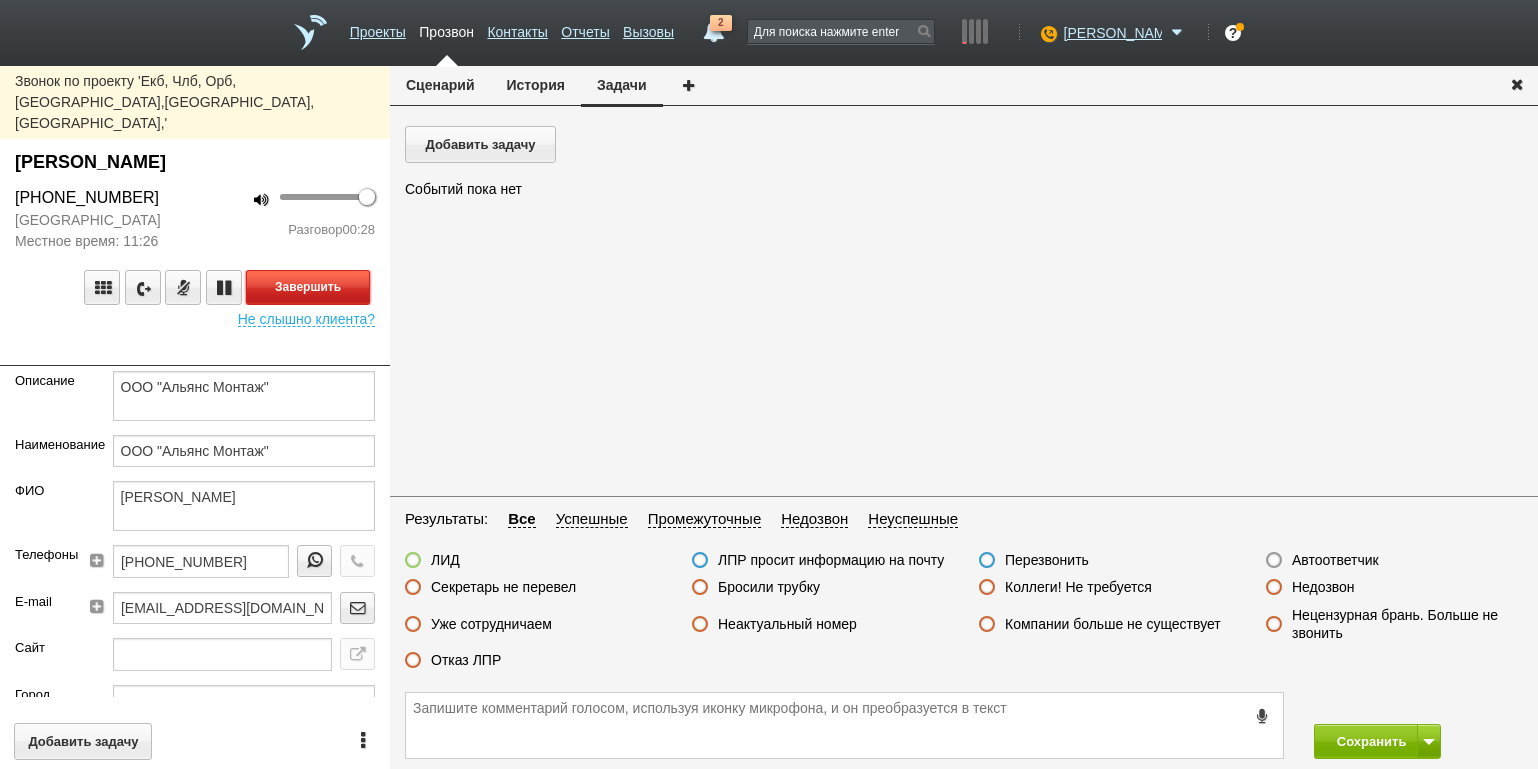 click on "Завершить" at bounding box center [308, 287] 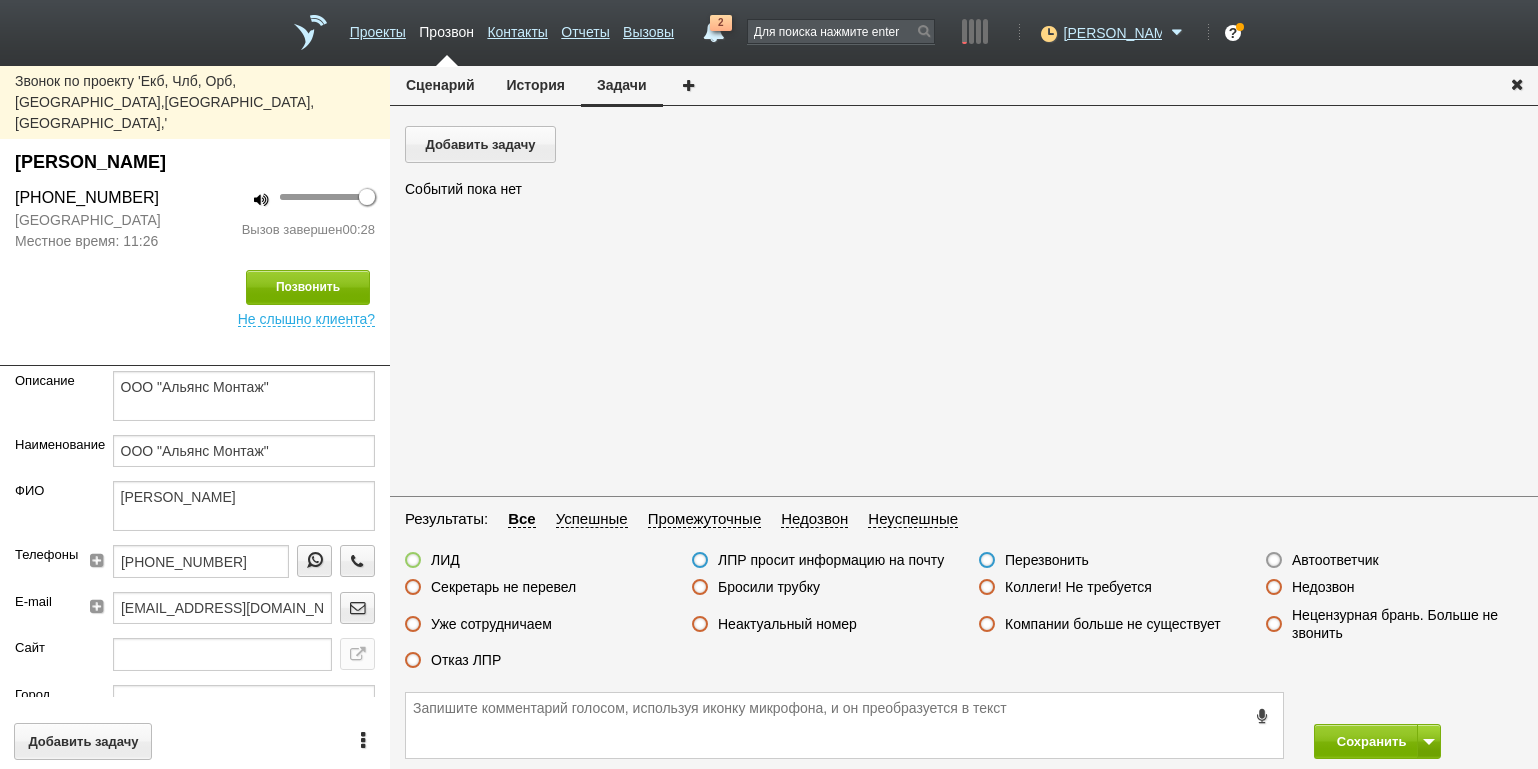 click on "Отказ ЛПР" at bounding box center (466, 660) 